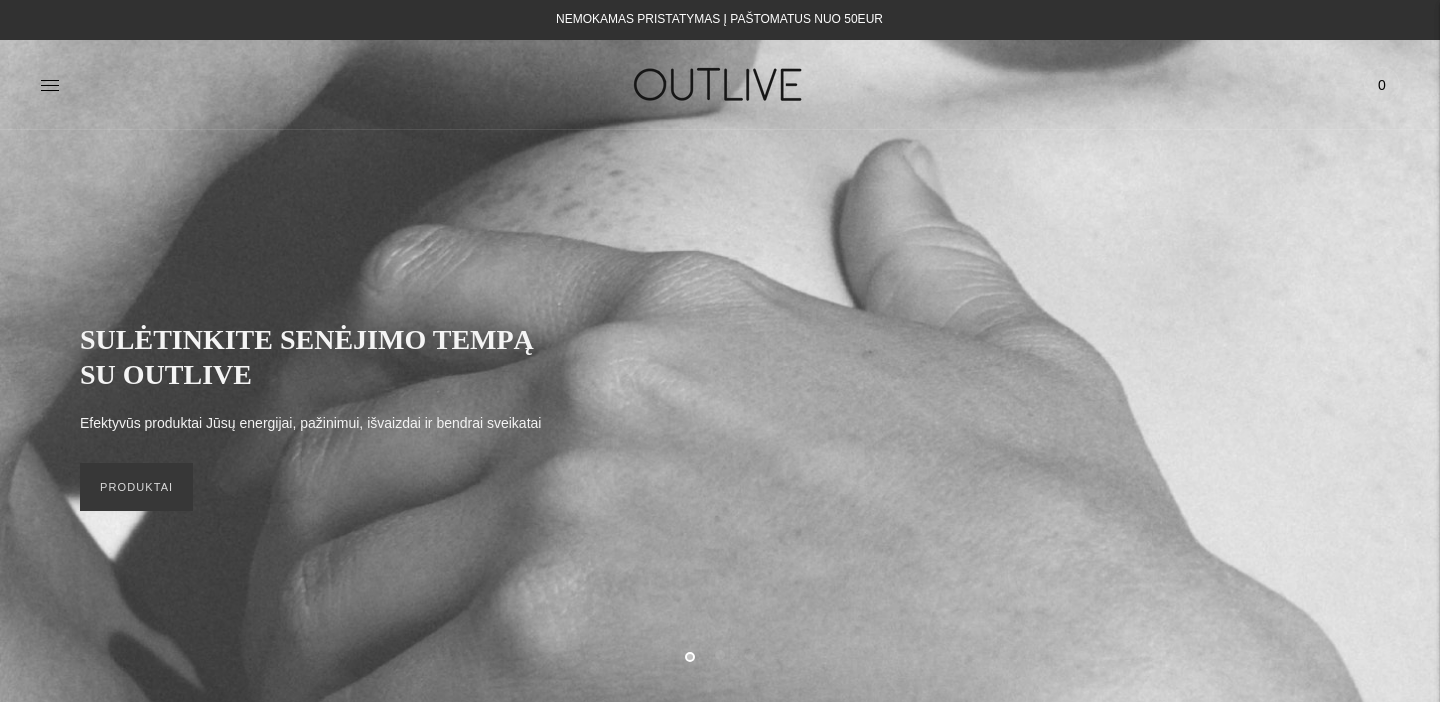 scroll, scrollTop: 0, scrollLeft: 0, axis: both 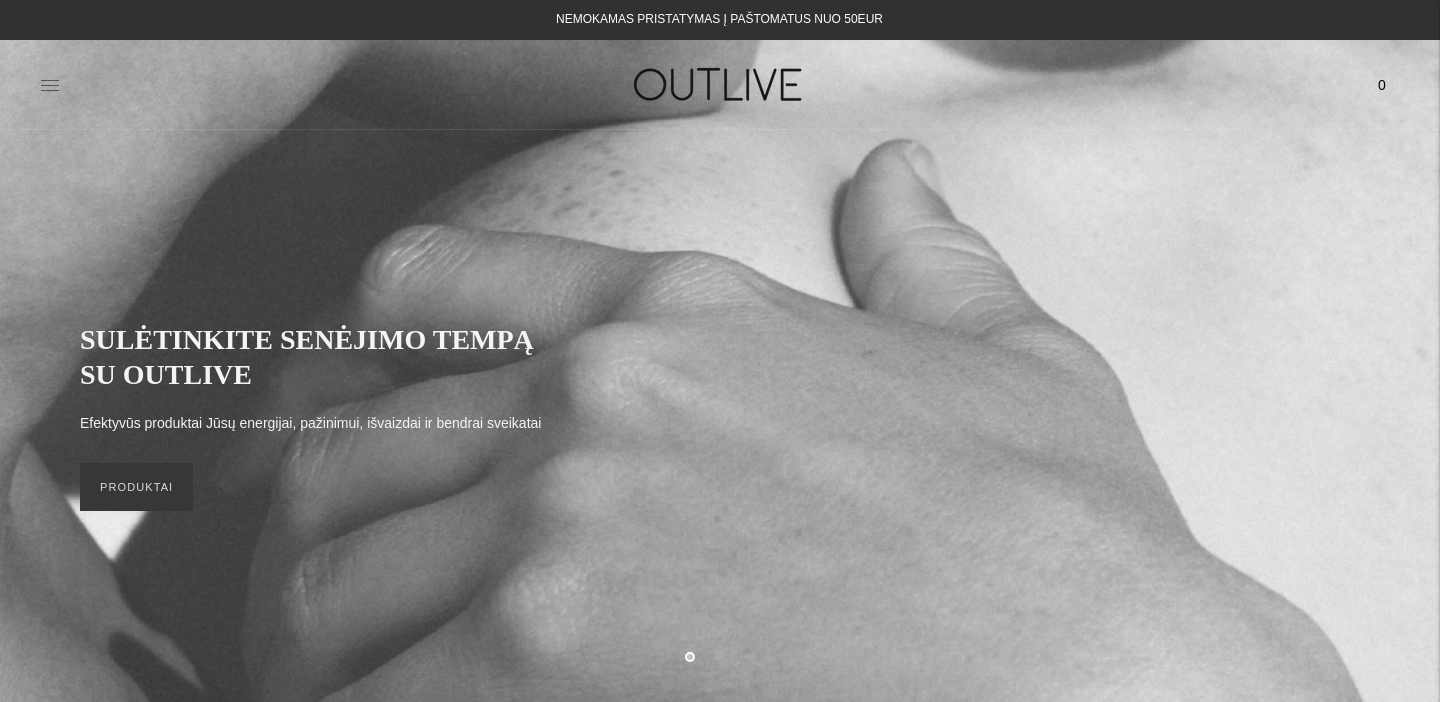 click 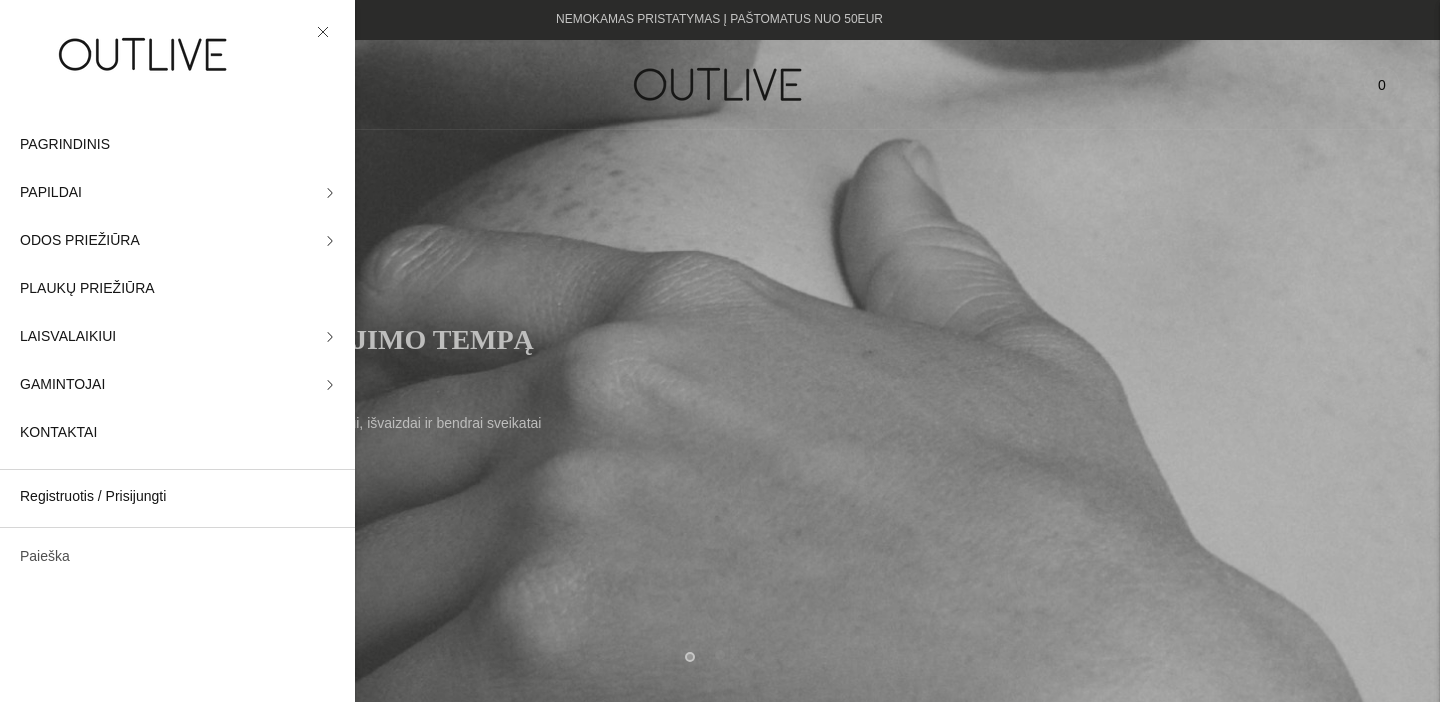 click on "Paieška" 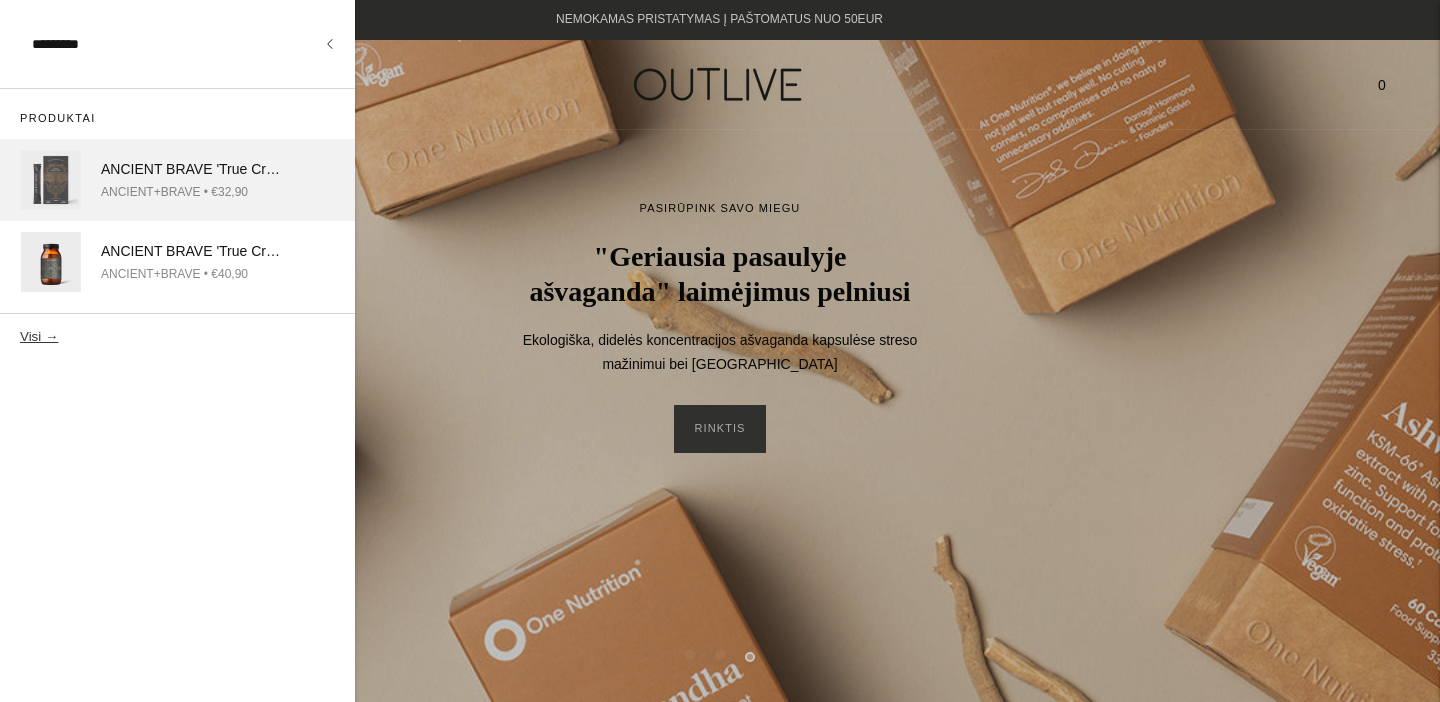 type on "*********" 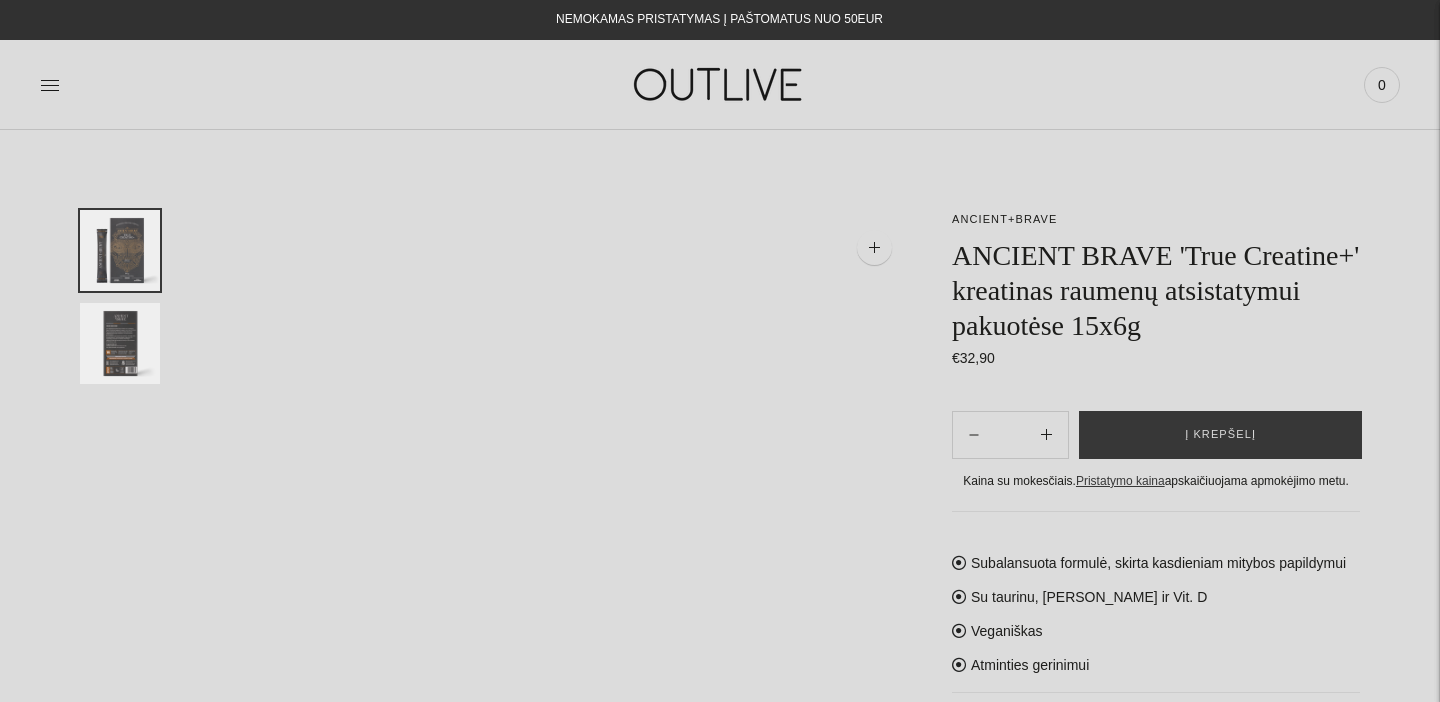 scroll, scrollTop: 0, scrollLeft: 0, axis: both 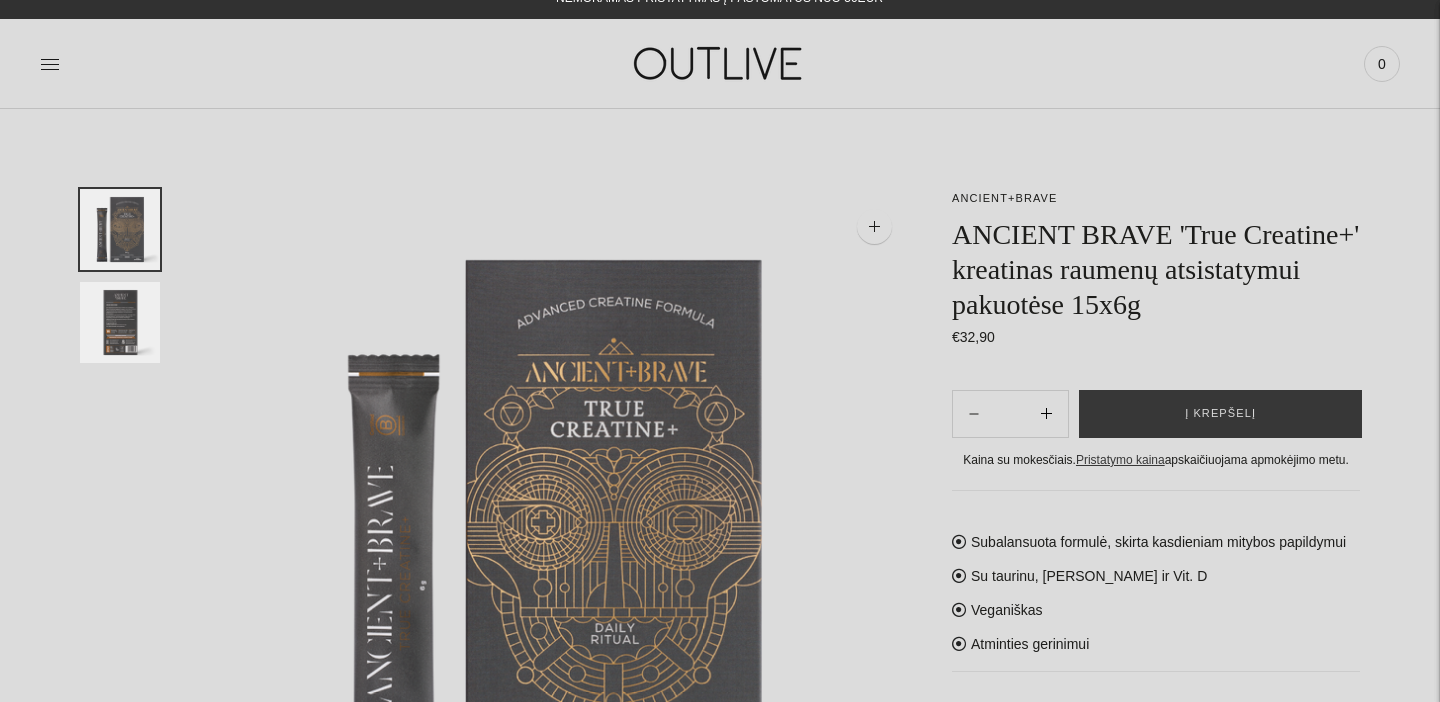 click 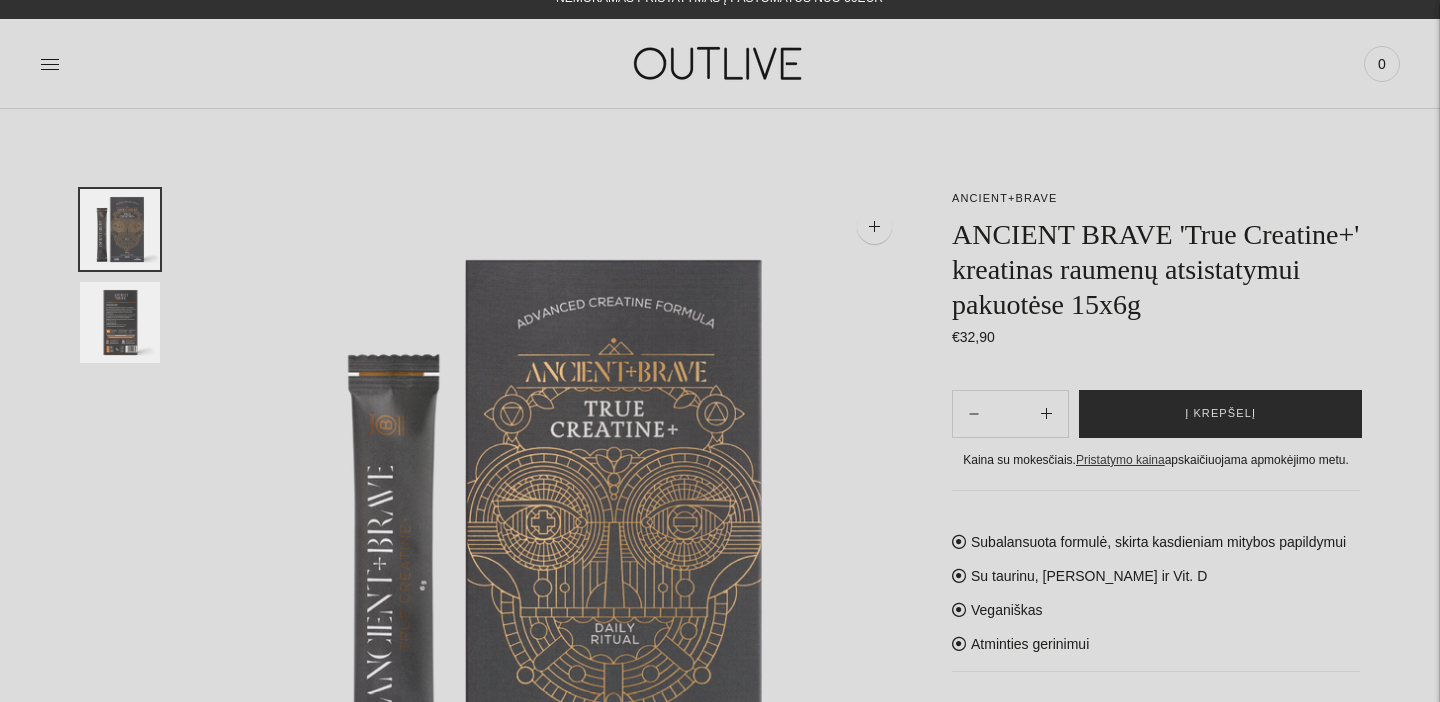click on "Į krepšelį" at bounding box center [1220, 414] 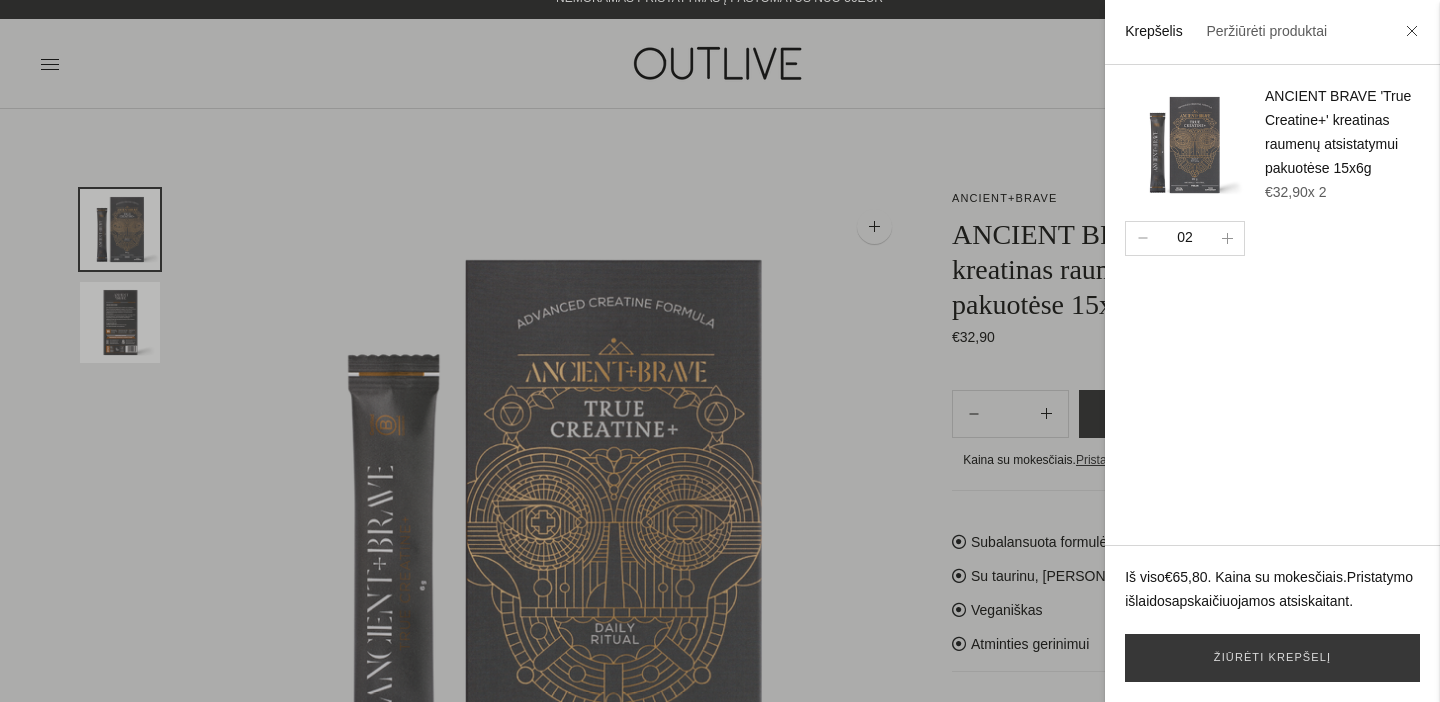 click at bounding box center [720, 351] 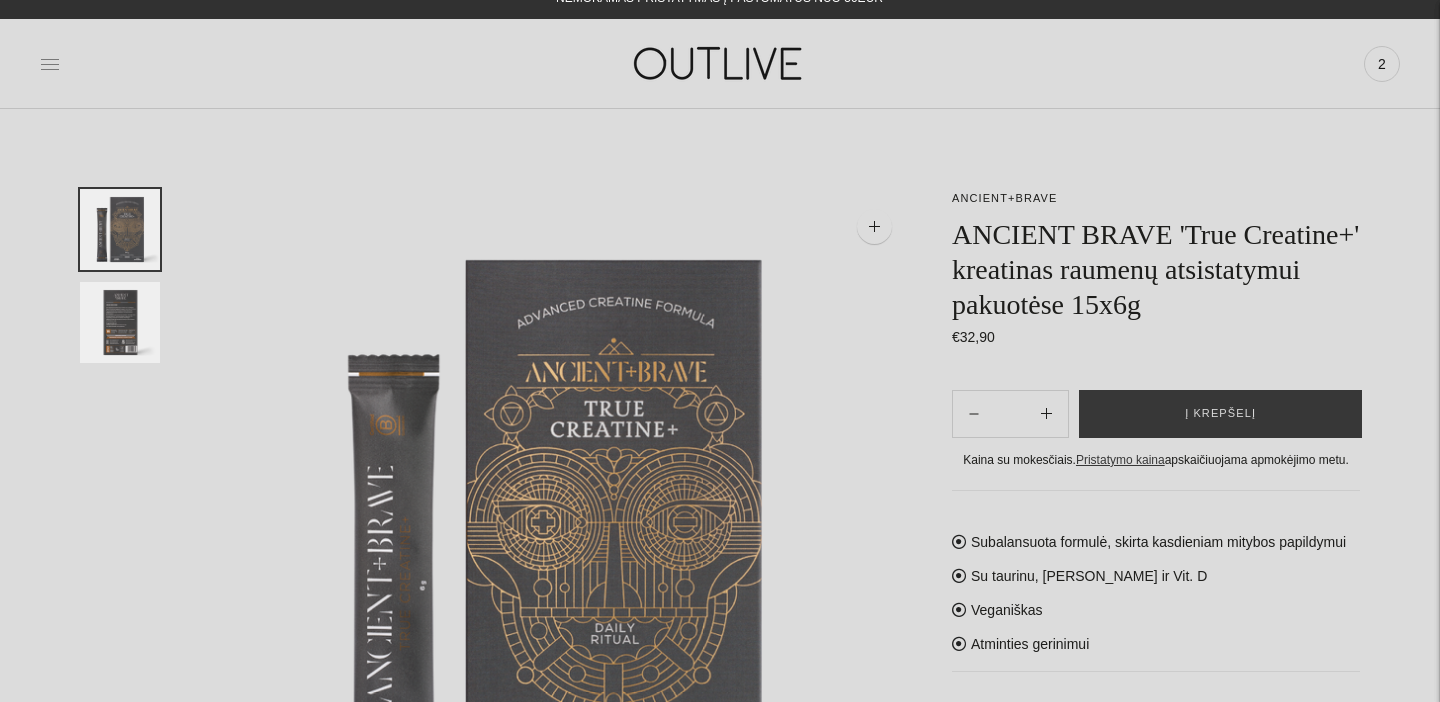 click 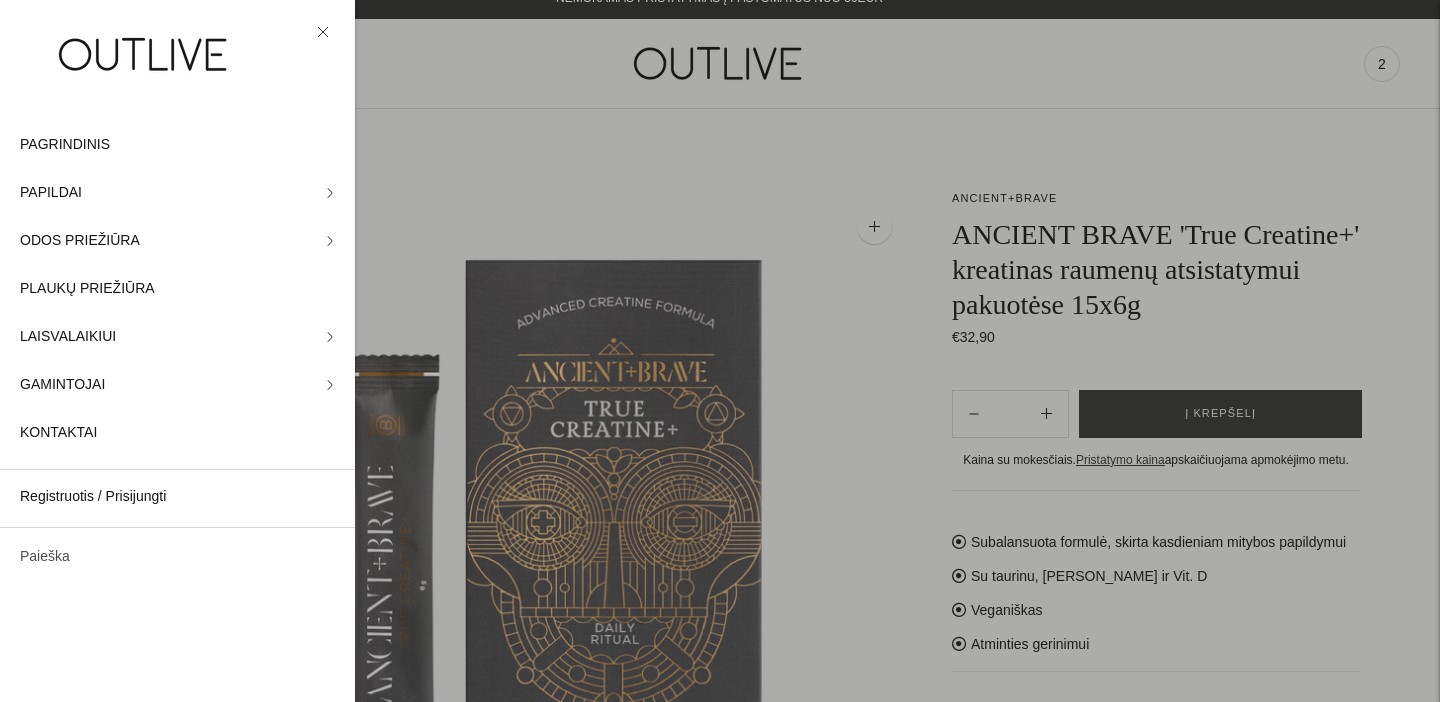 click on "Paieška" at bounding box center (177, 557) 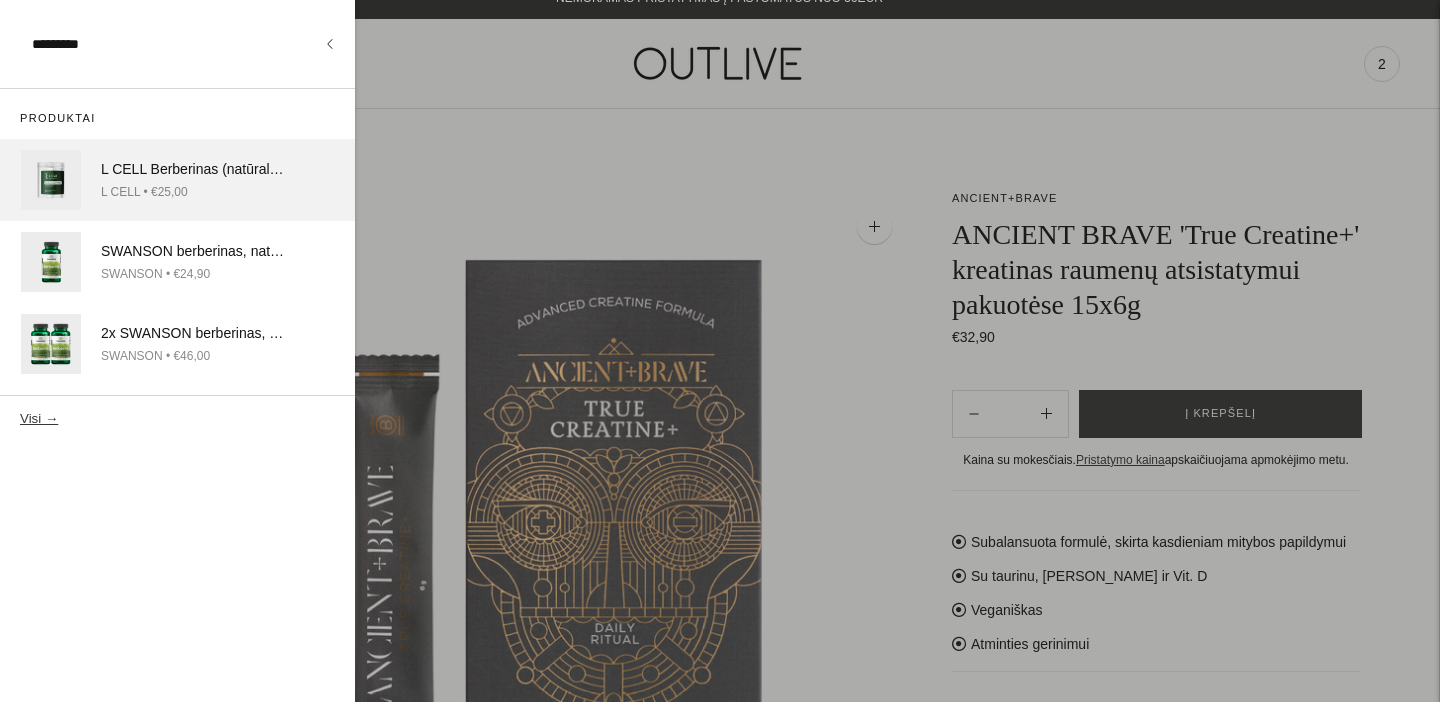 type on "*********" 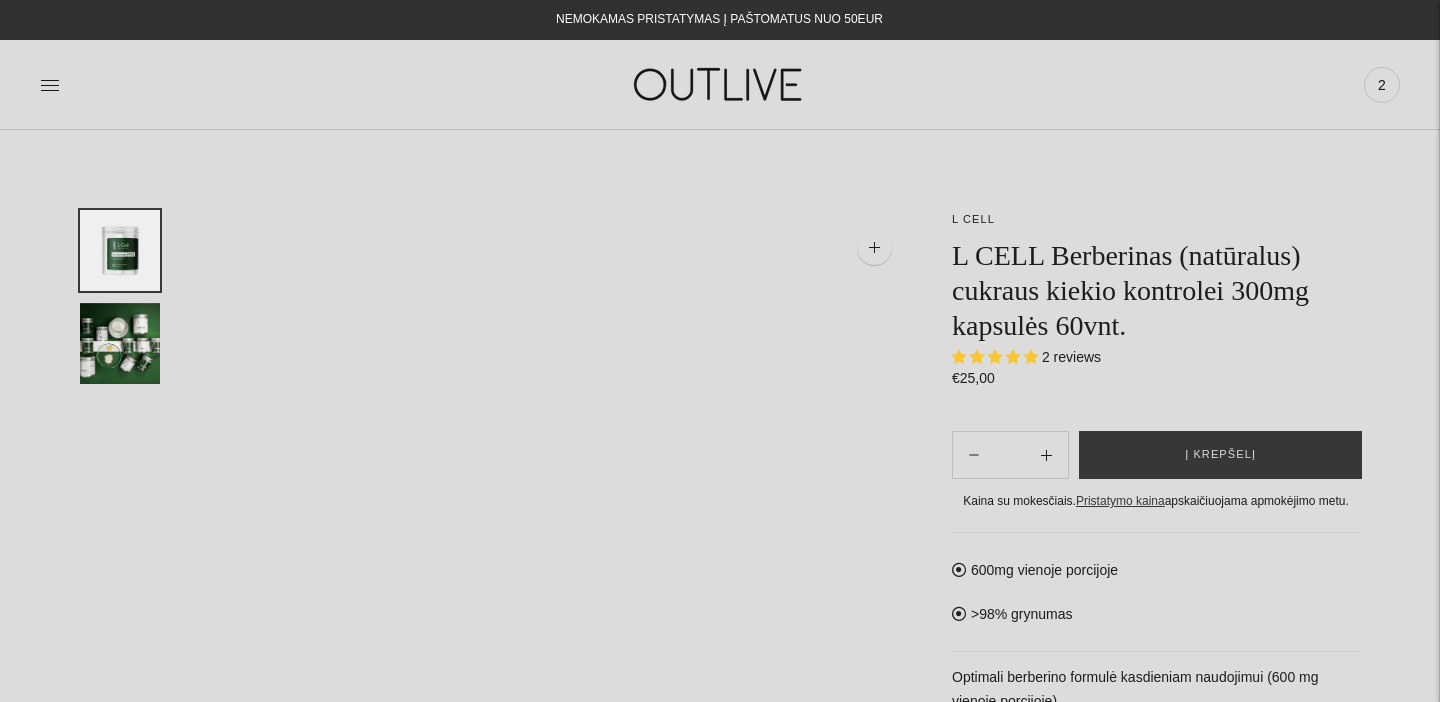 scroll, scrollTop: 0, scrollLeft: 0, axis: both 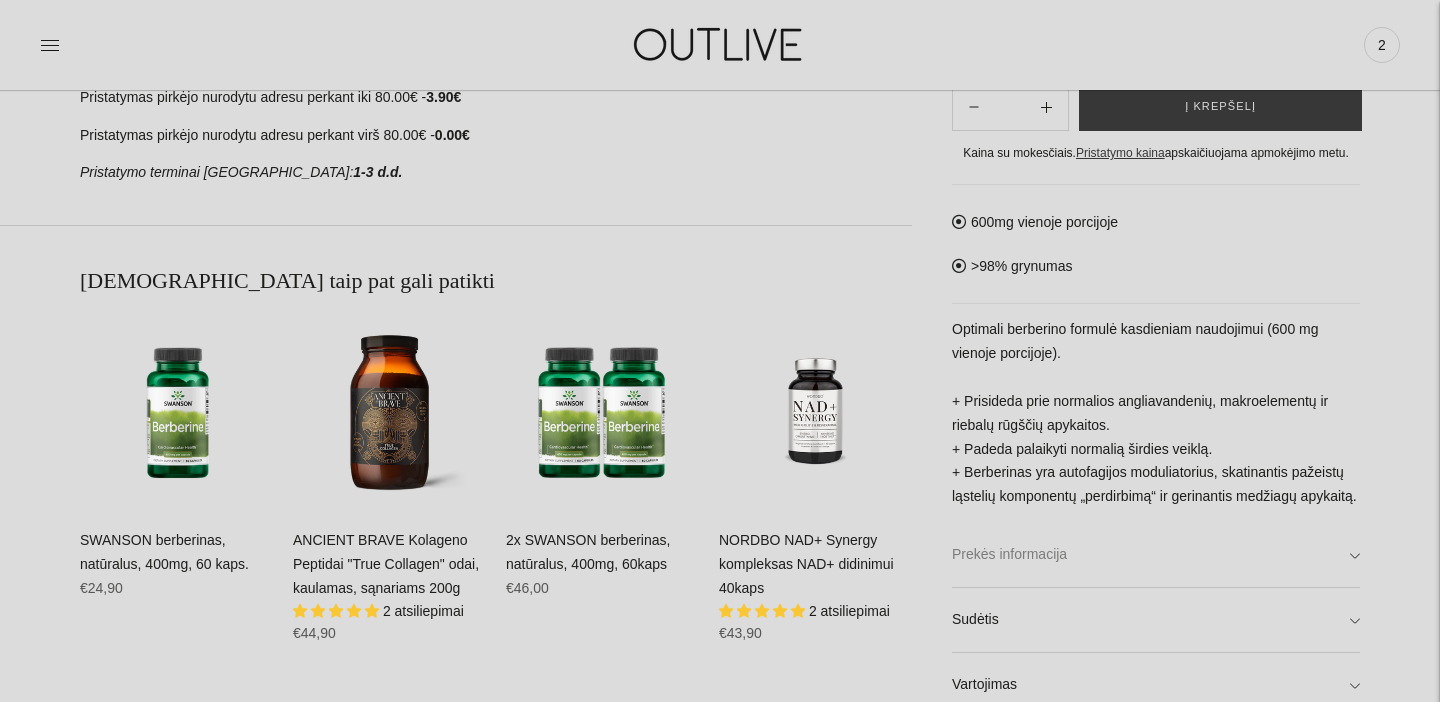 click on "Prekės informacija" at bounding box center [1156, 555] 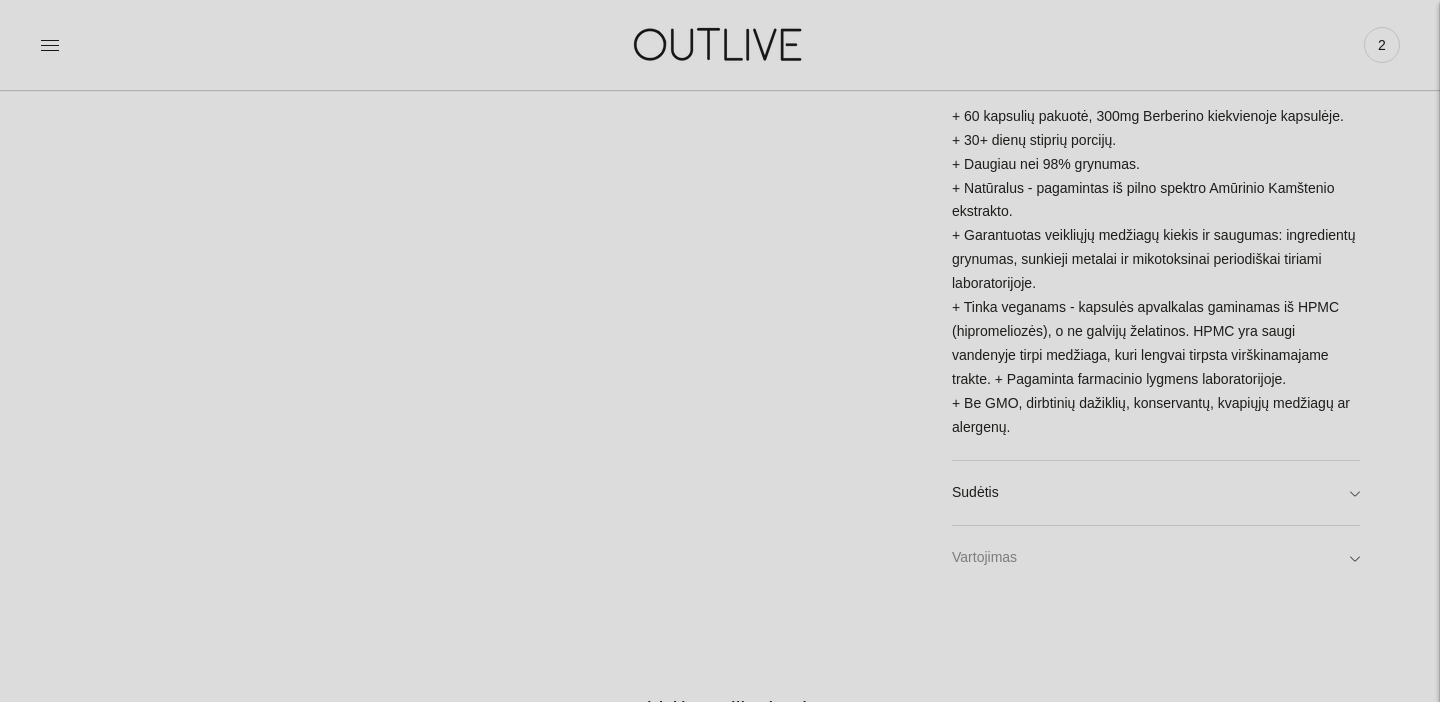 scroll, scrollTop: 1837, scrollLeft: 0, axis: vertical 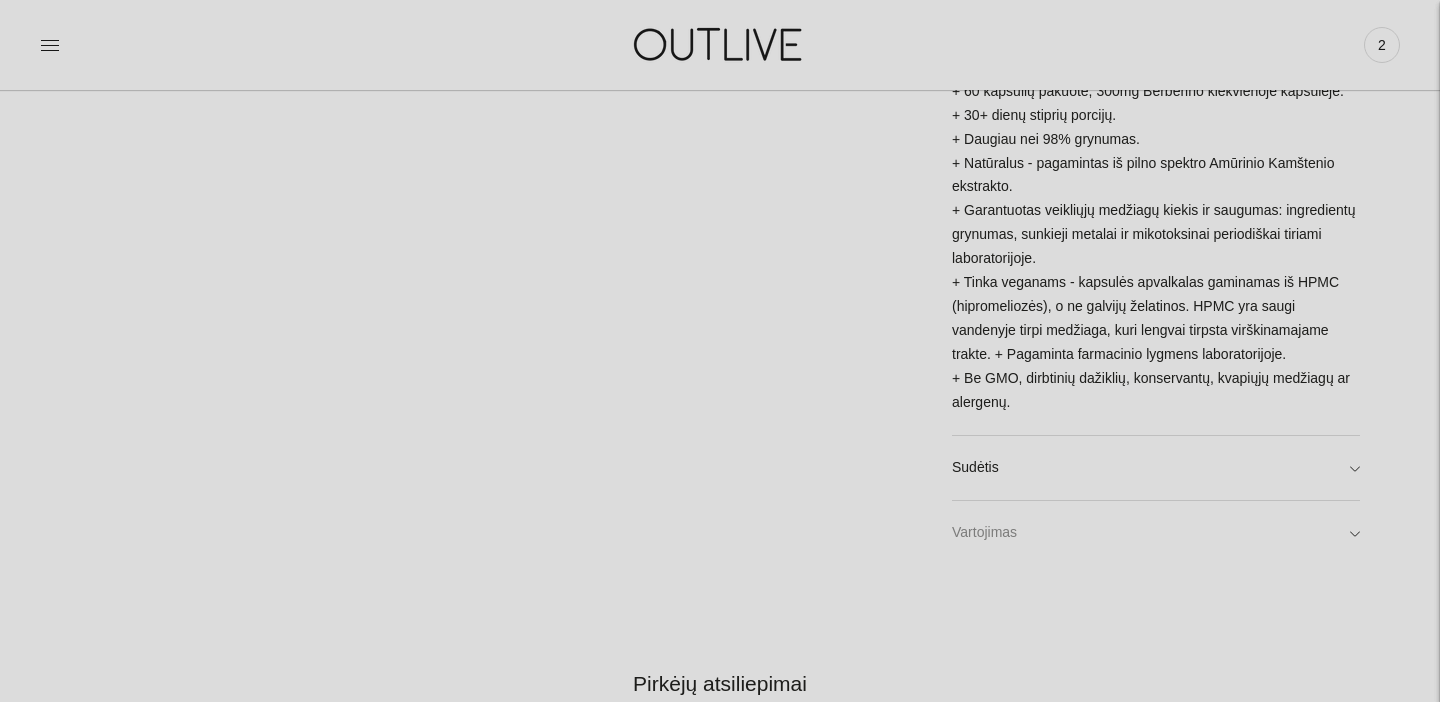 click on "Vartojimas" at bounding box center [1156, 533] 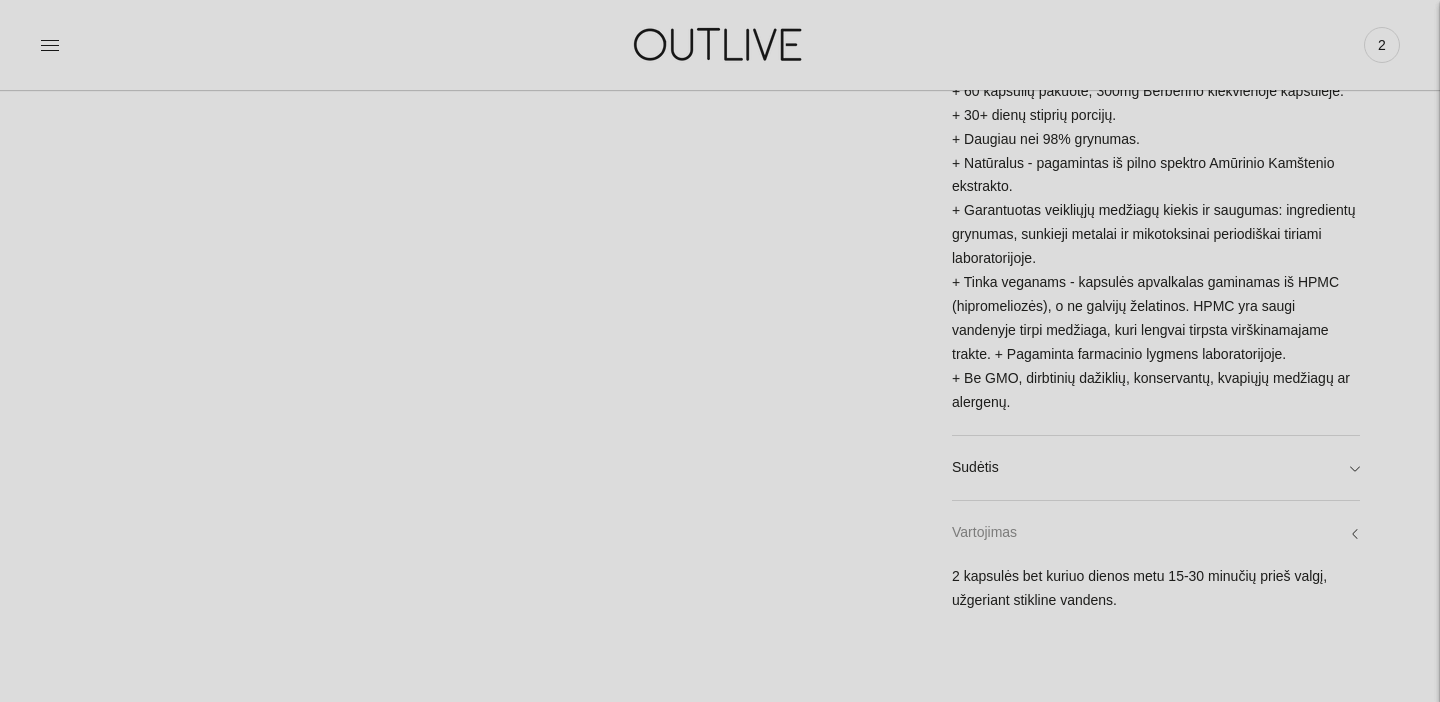 scroll, scrollTop: 1923, scrollLeft: 0, axis: vertical 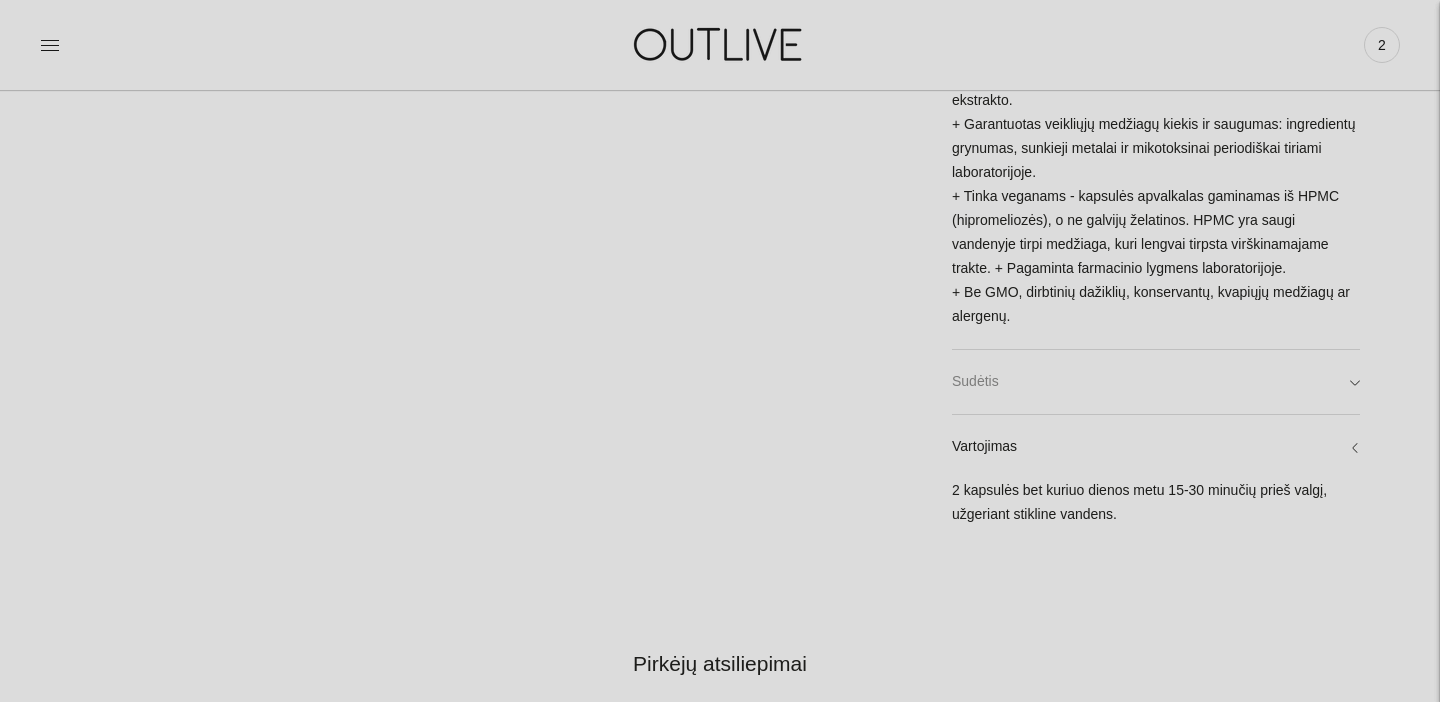 click on "Sudėtis" at bounding box center [1156, 382] 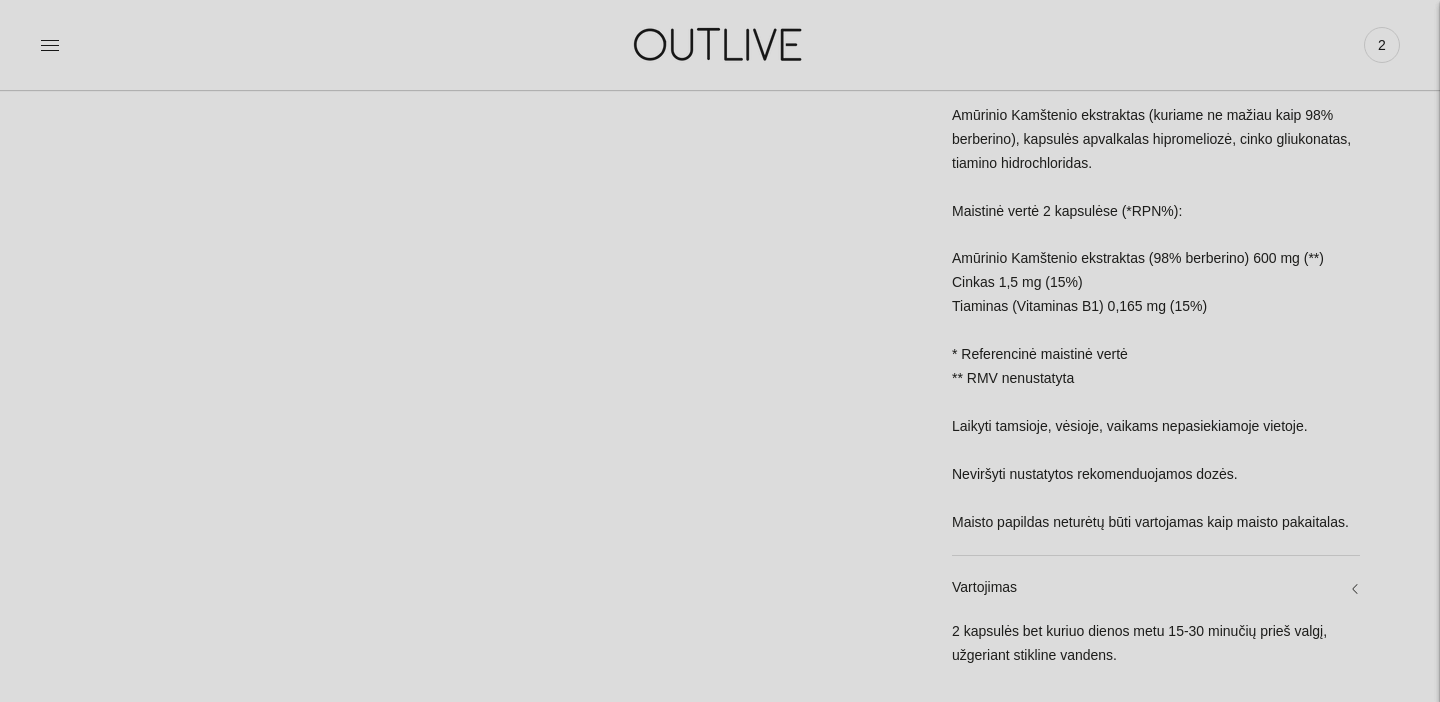scroll, scrollTop: 2240, scrollLeft: 0, axis: vertical 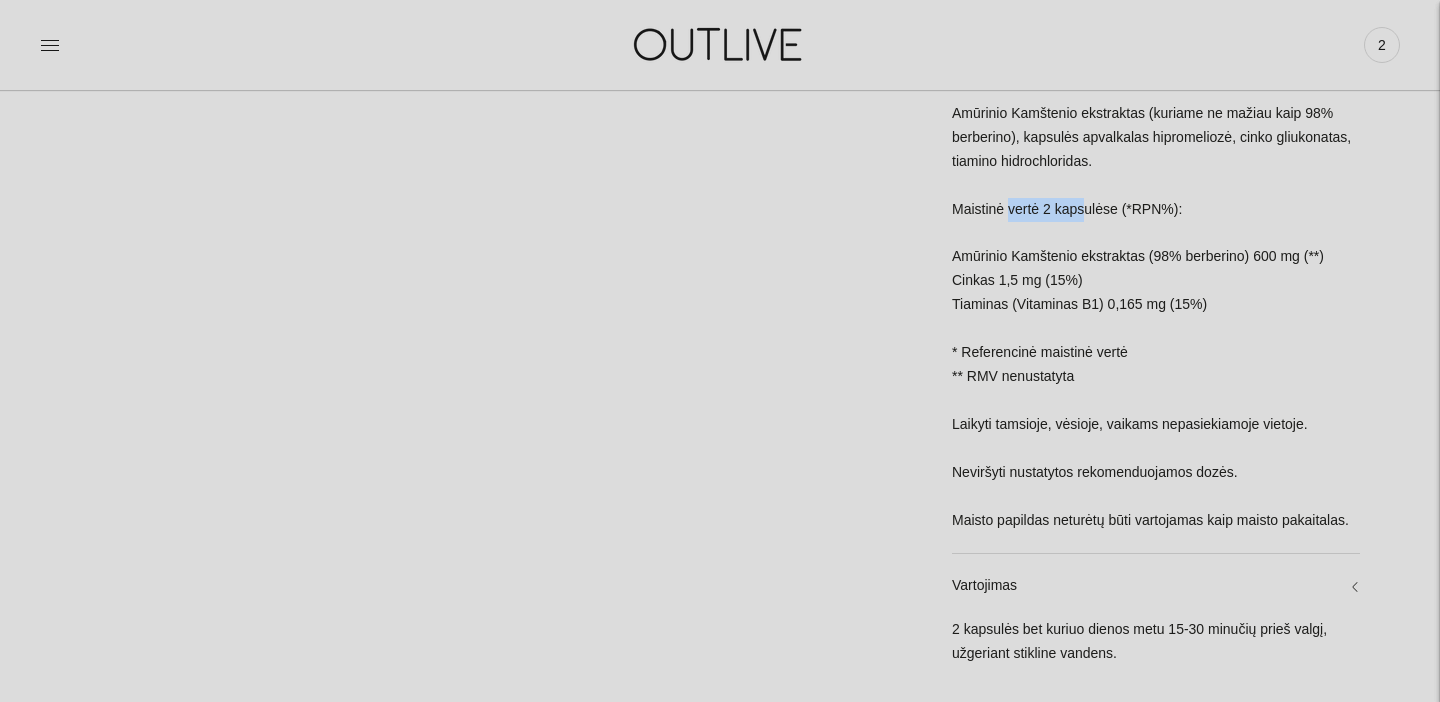 drag, startPoint x: 1008, startPoint y: 204, endPoint x: 1078, endPoint y: 201, distance: 70.064255 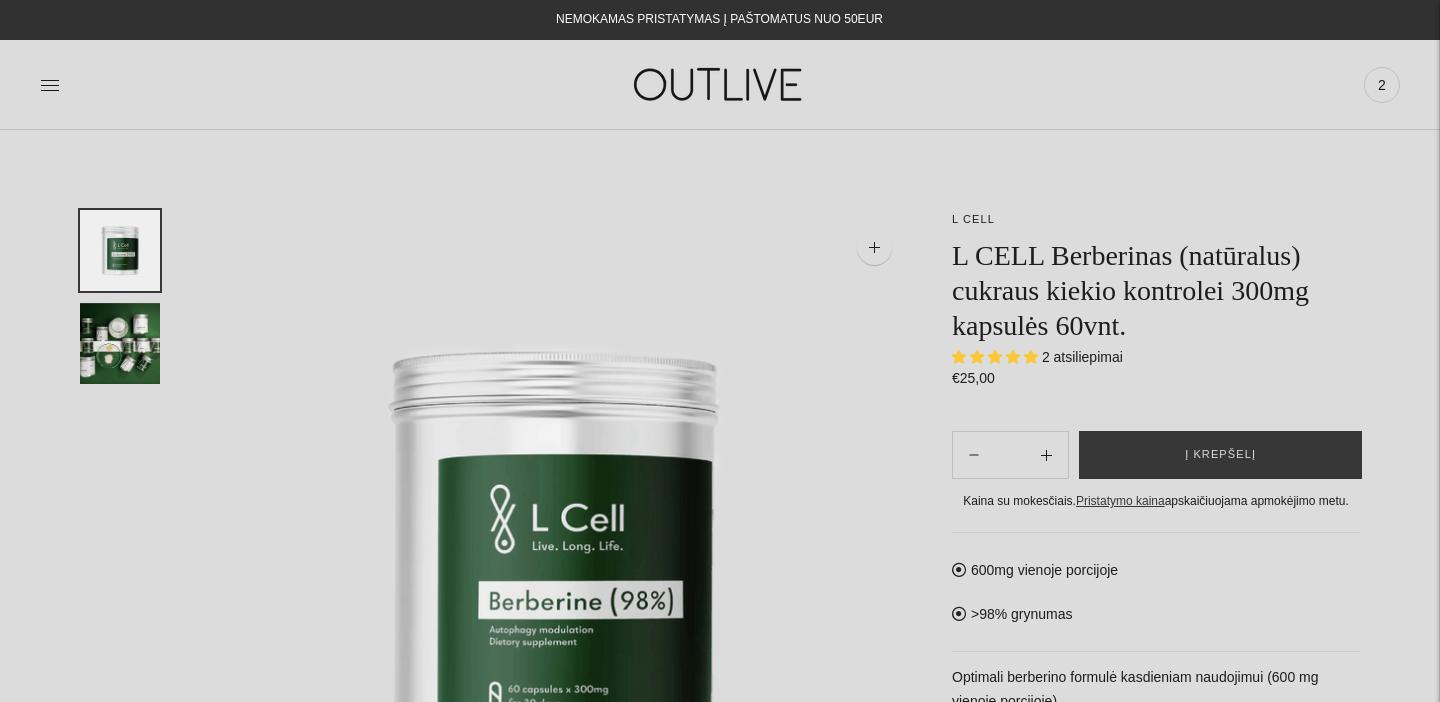 scroll, scrollTop: 0, scrollLeft: 0, axis: both 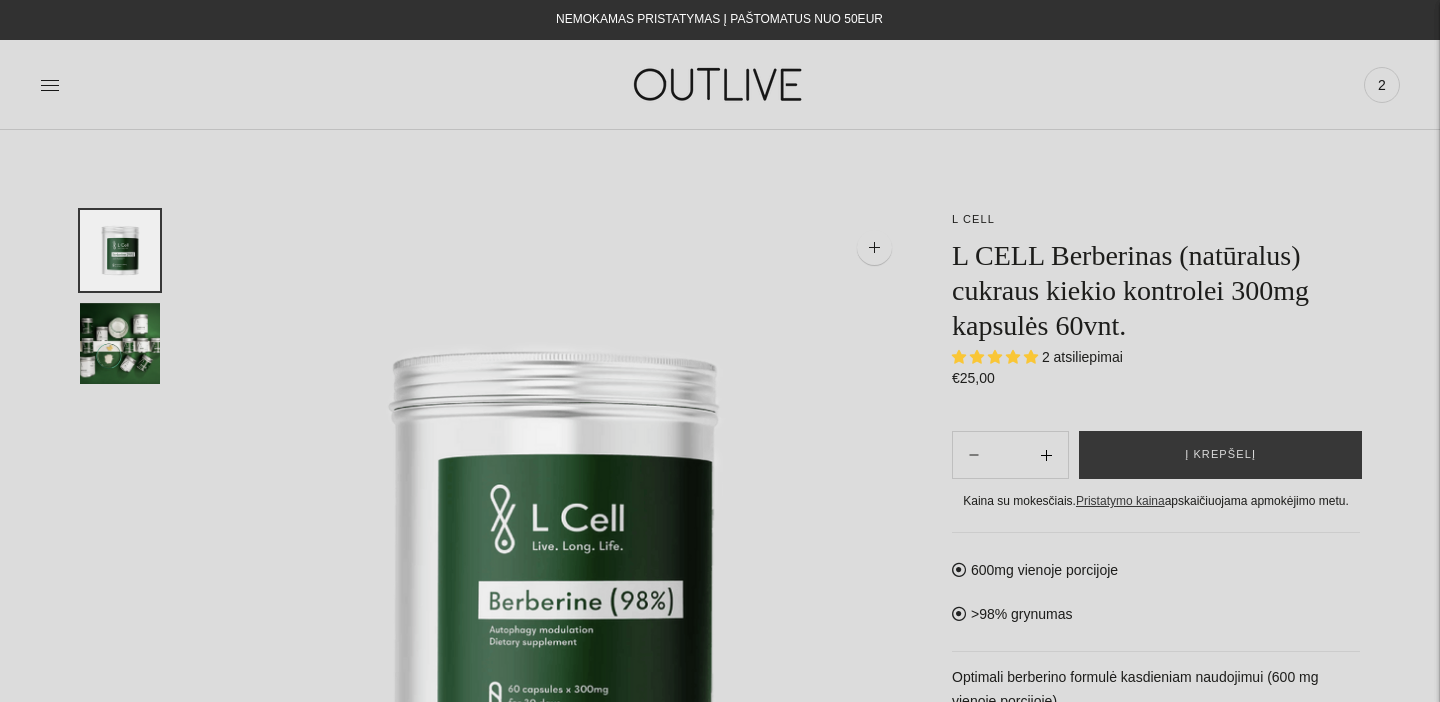 click at bounding box center [1046, 455] 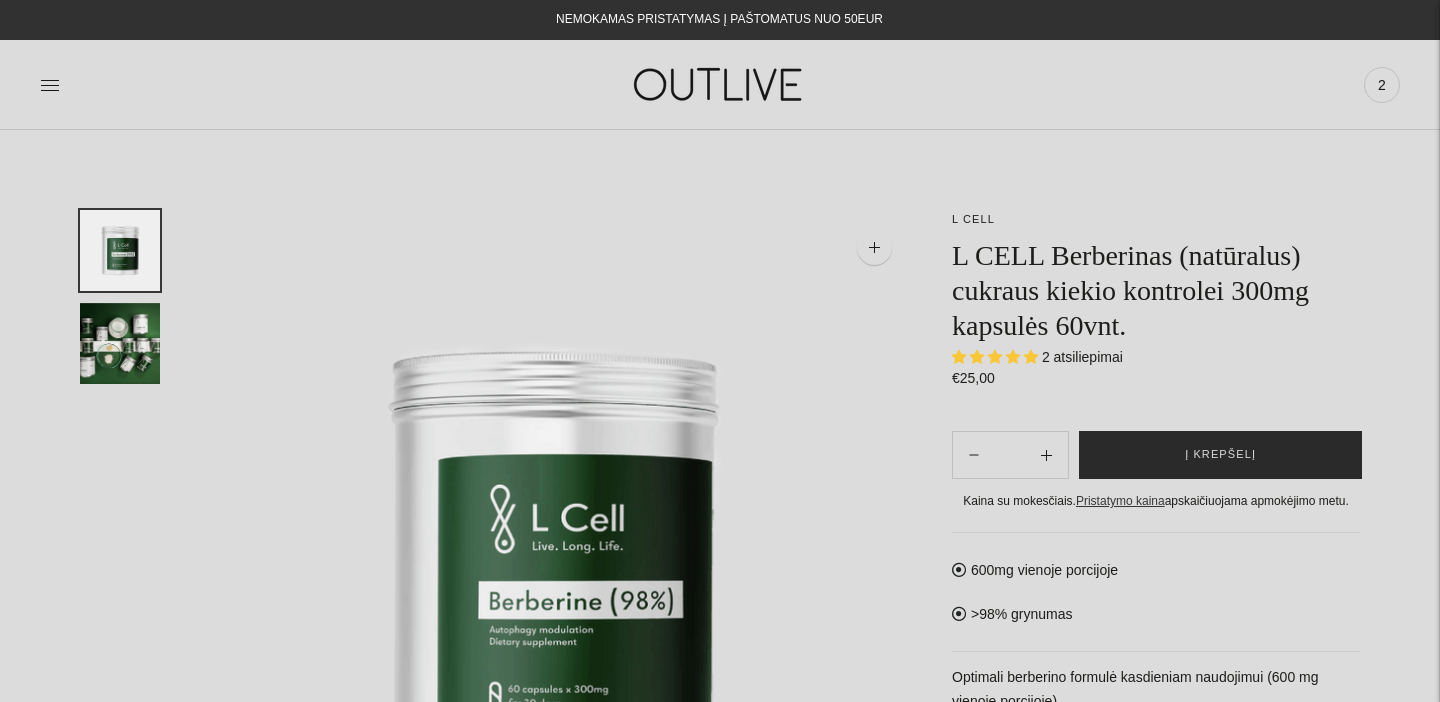 click on "Į krepšelį" at bounding box center [1220, 455] 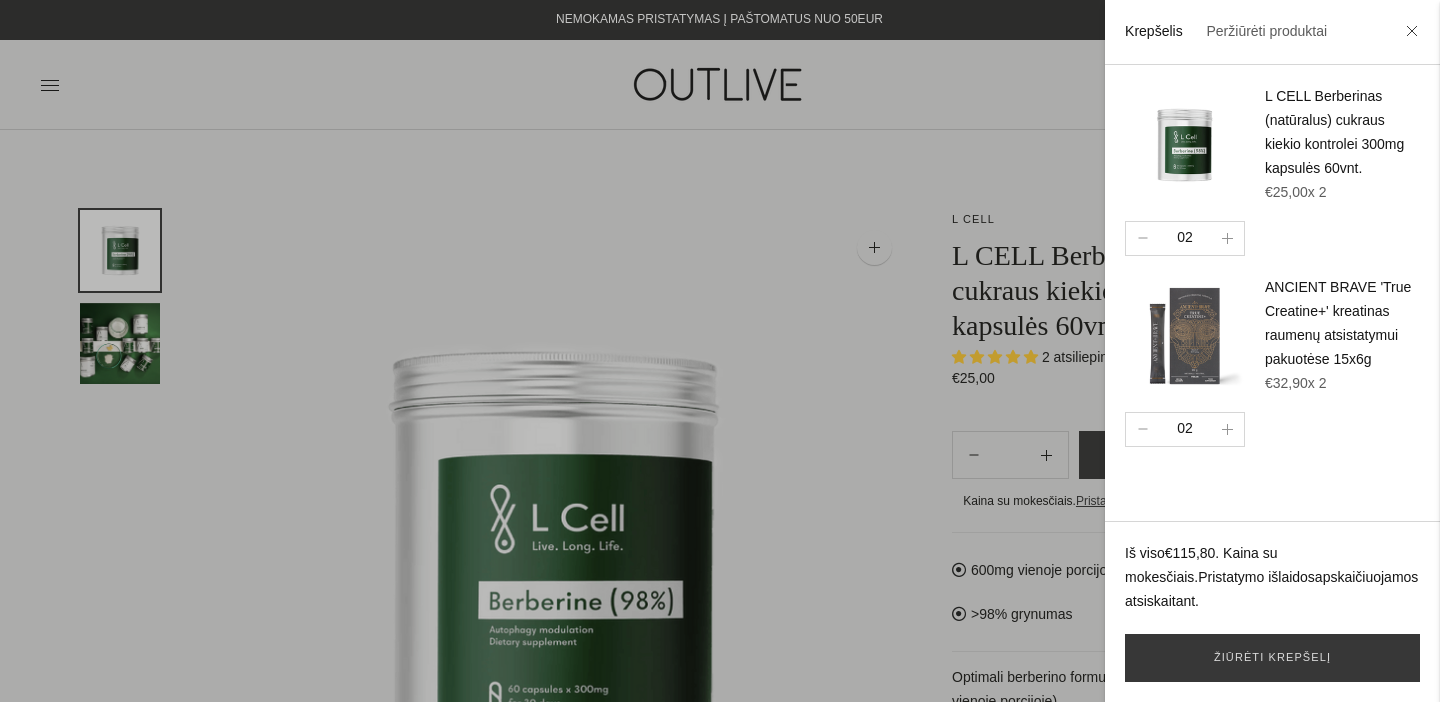 click at bounding box center [720, 351] 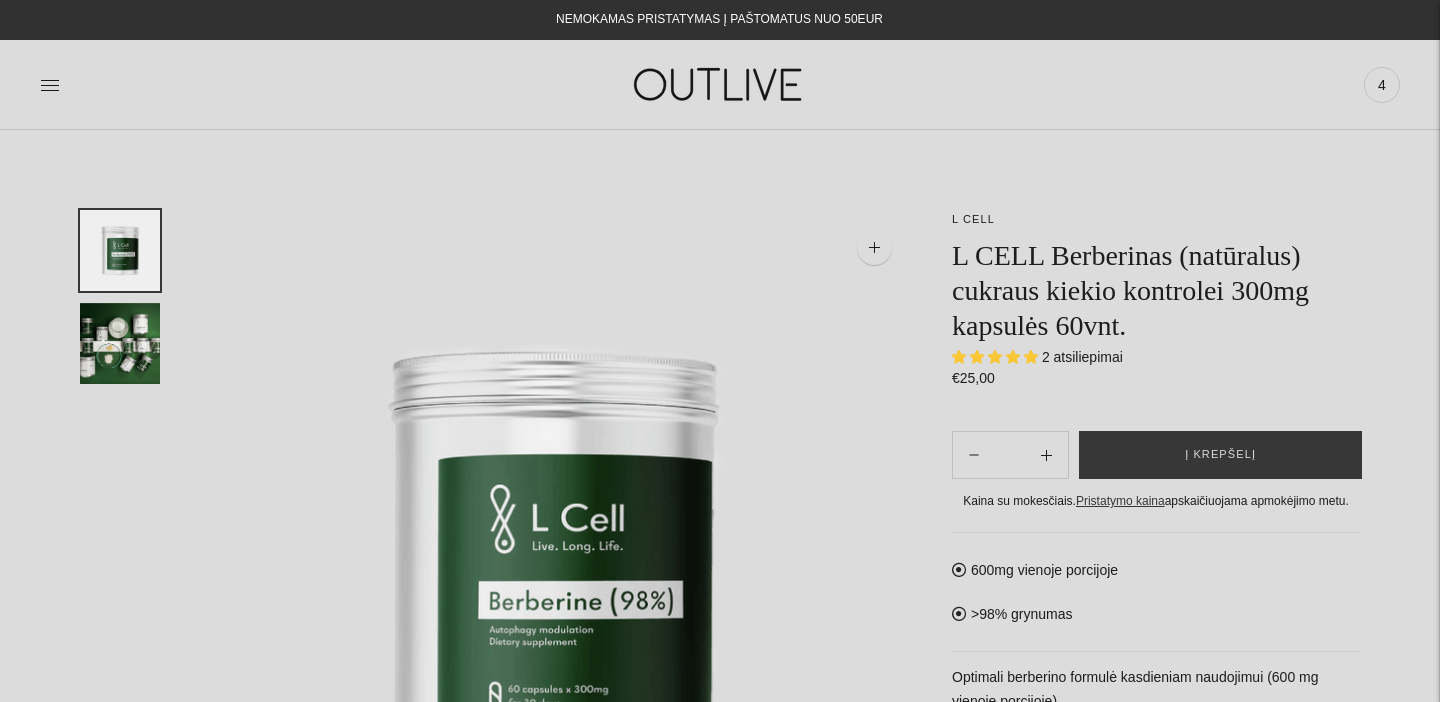 click at bounding box center [266, 84] 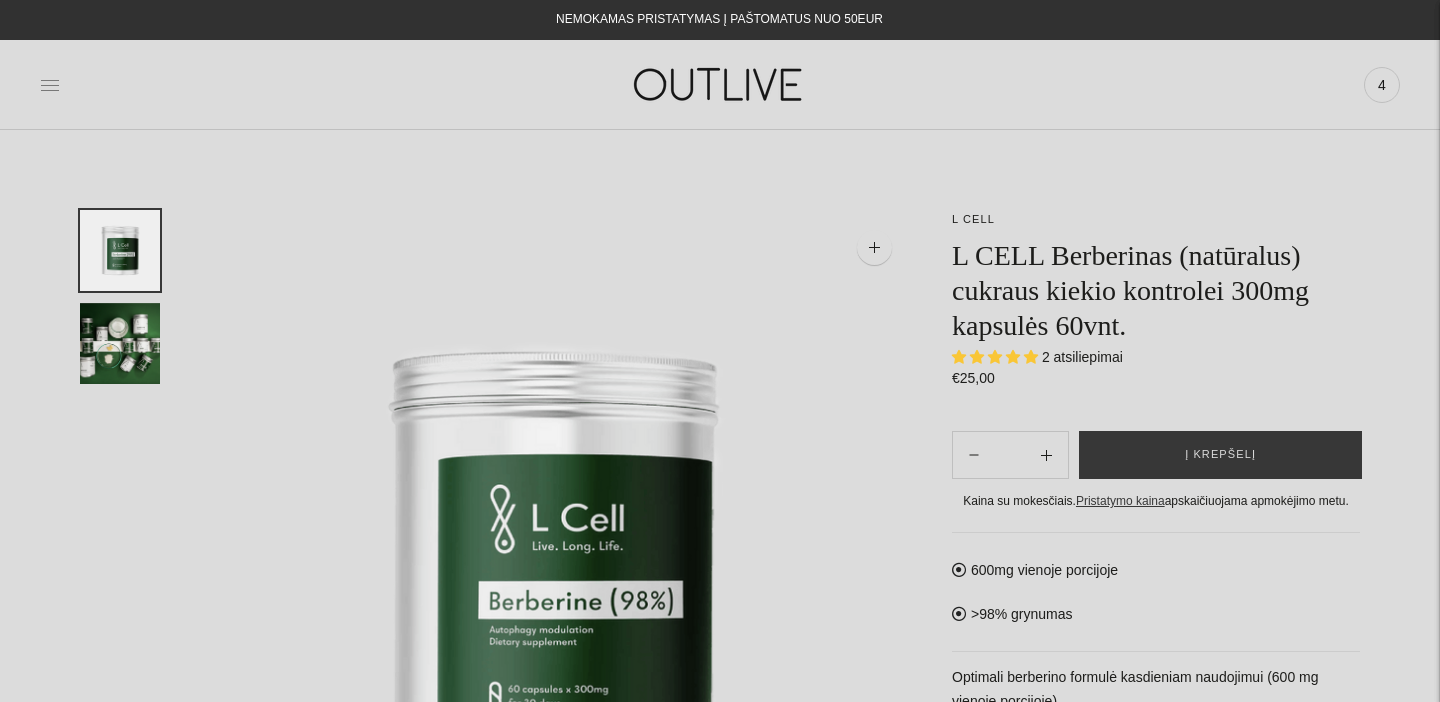 click 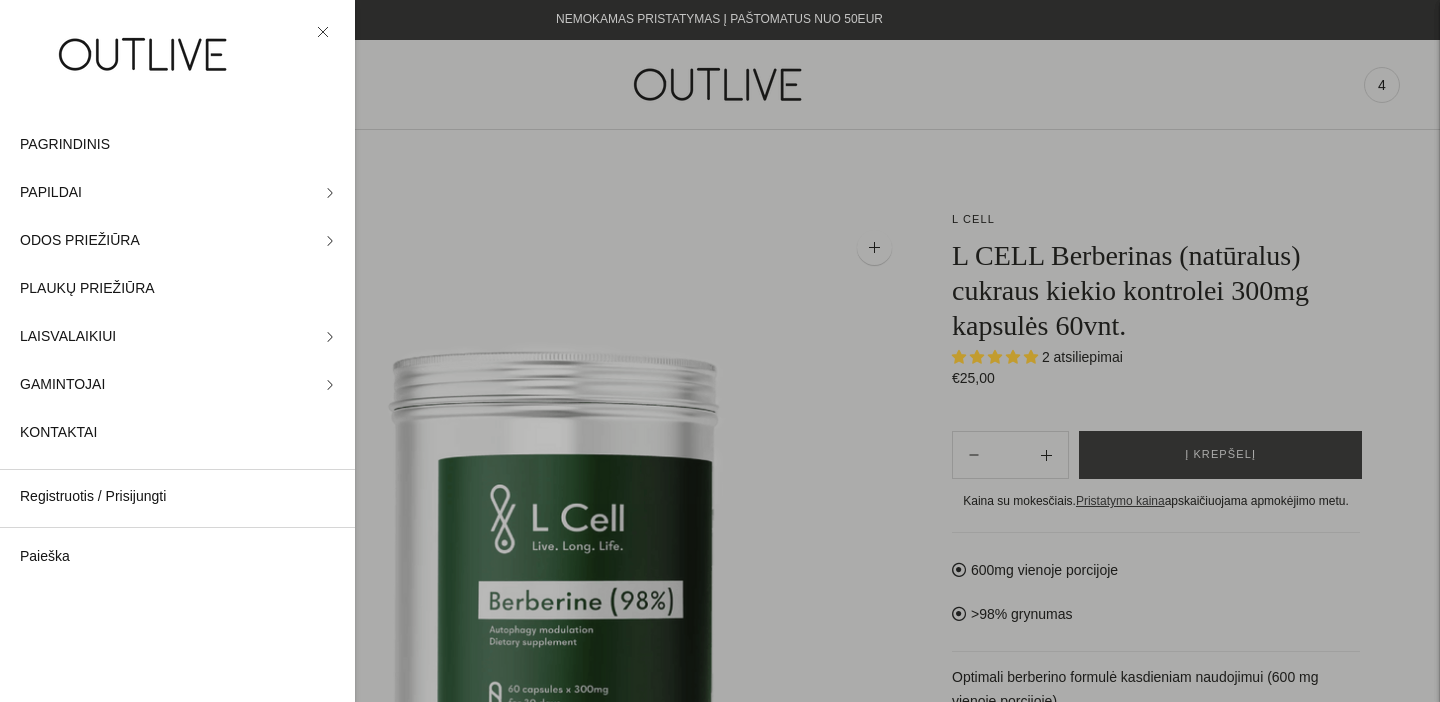click at bounding box center [720, 351] 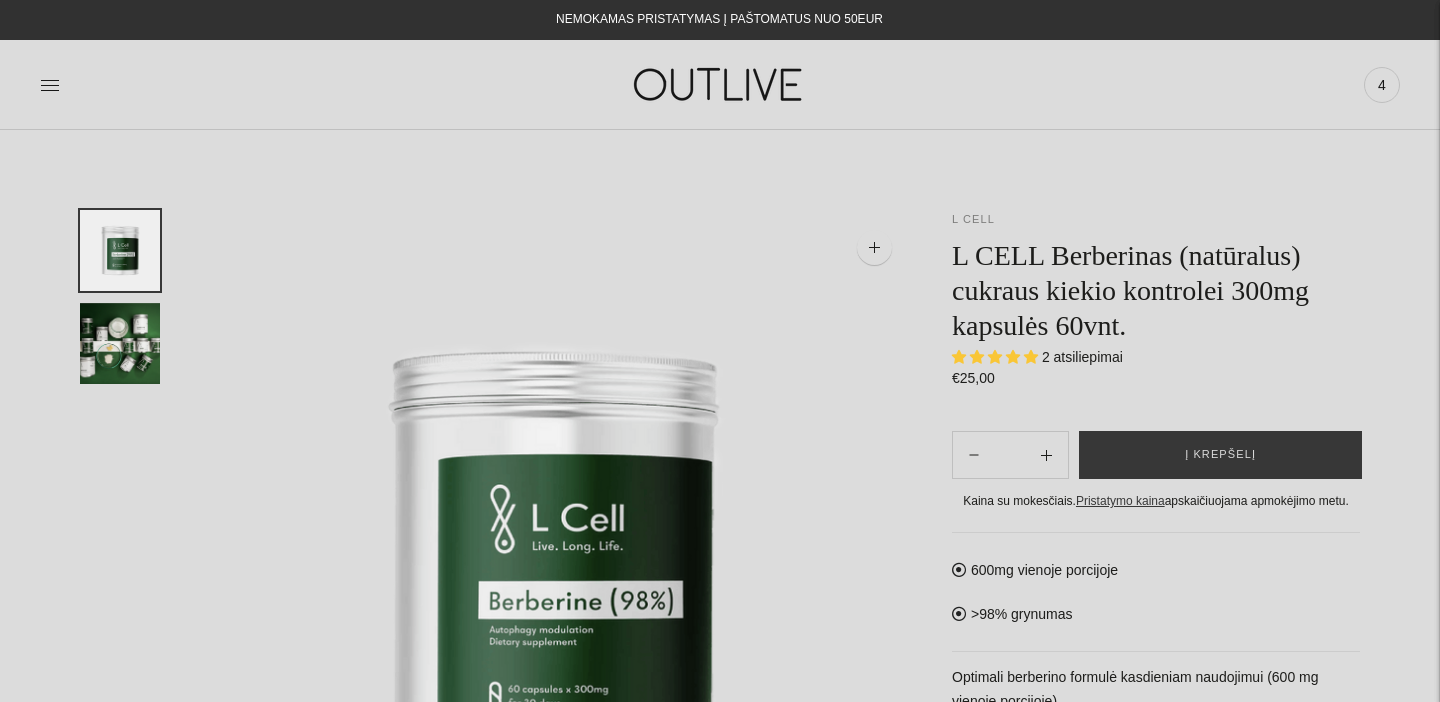 click on "L CELL" at bounding box center (973, 219) 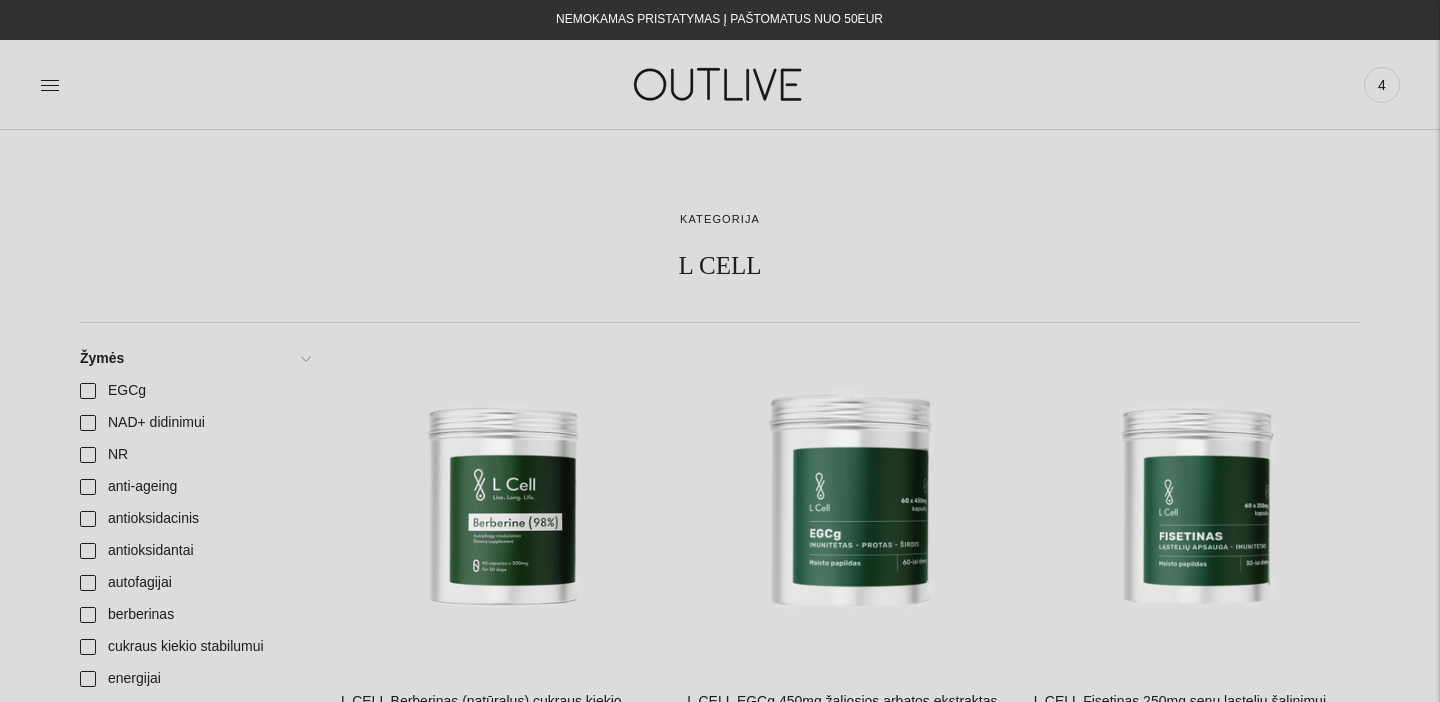 scroll, scrollTop: 0, scrollLeft: 0, axis: both 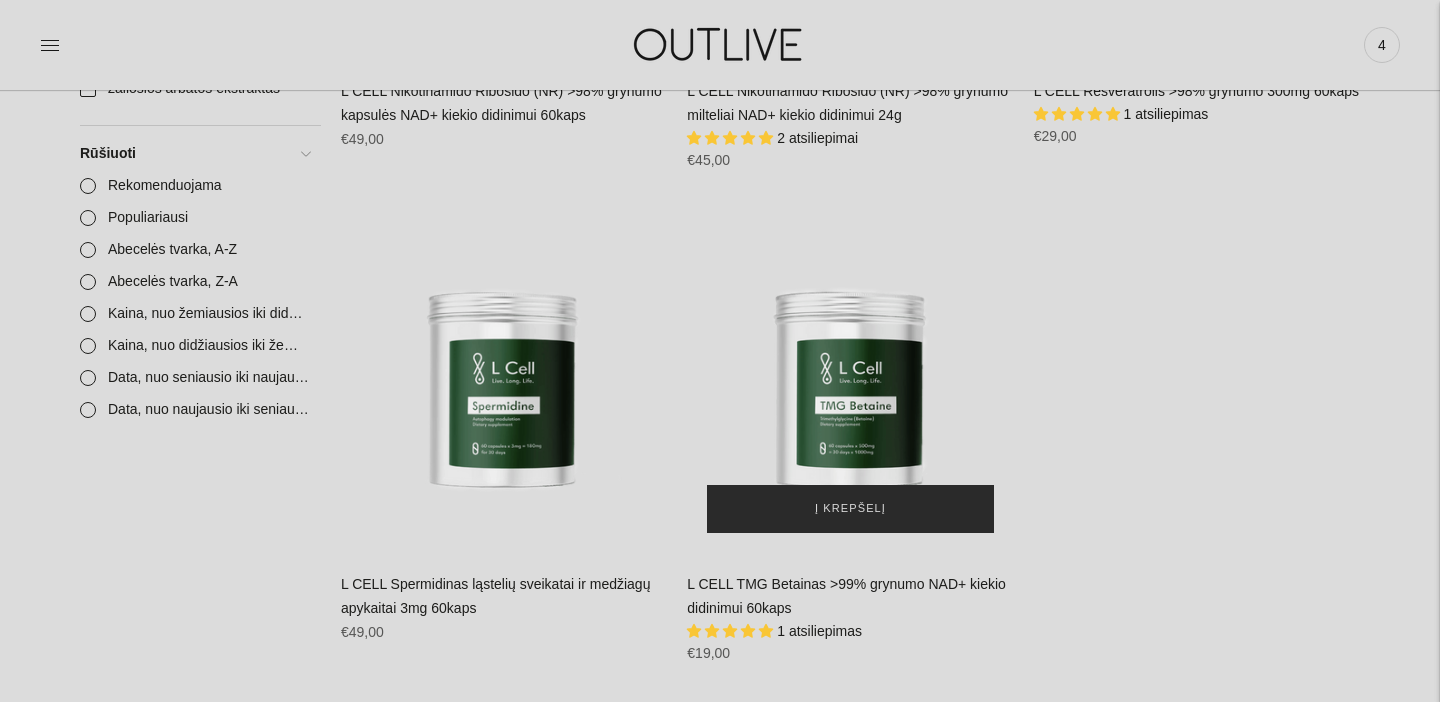 click on "Į krepšelį" at bounding box center [850, 509] 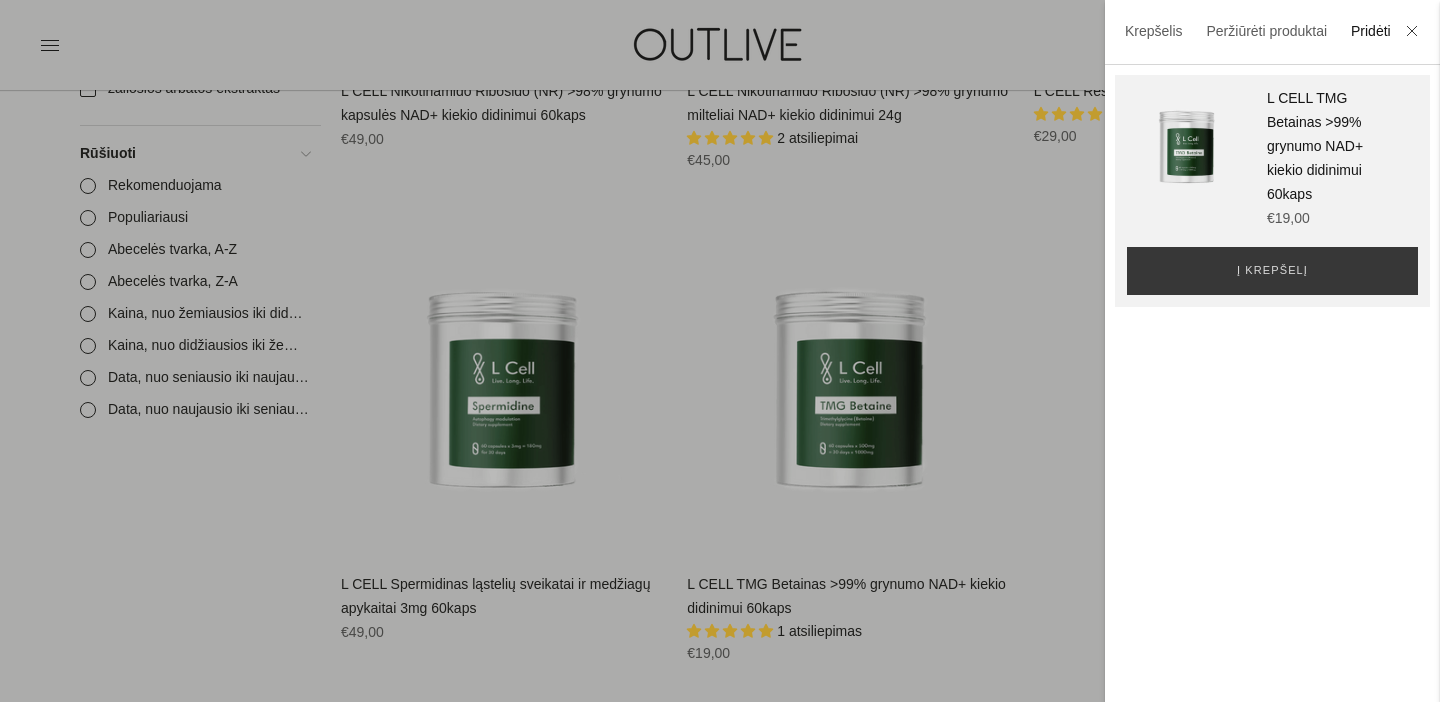 click at bounding box center (720, 351) 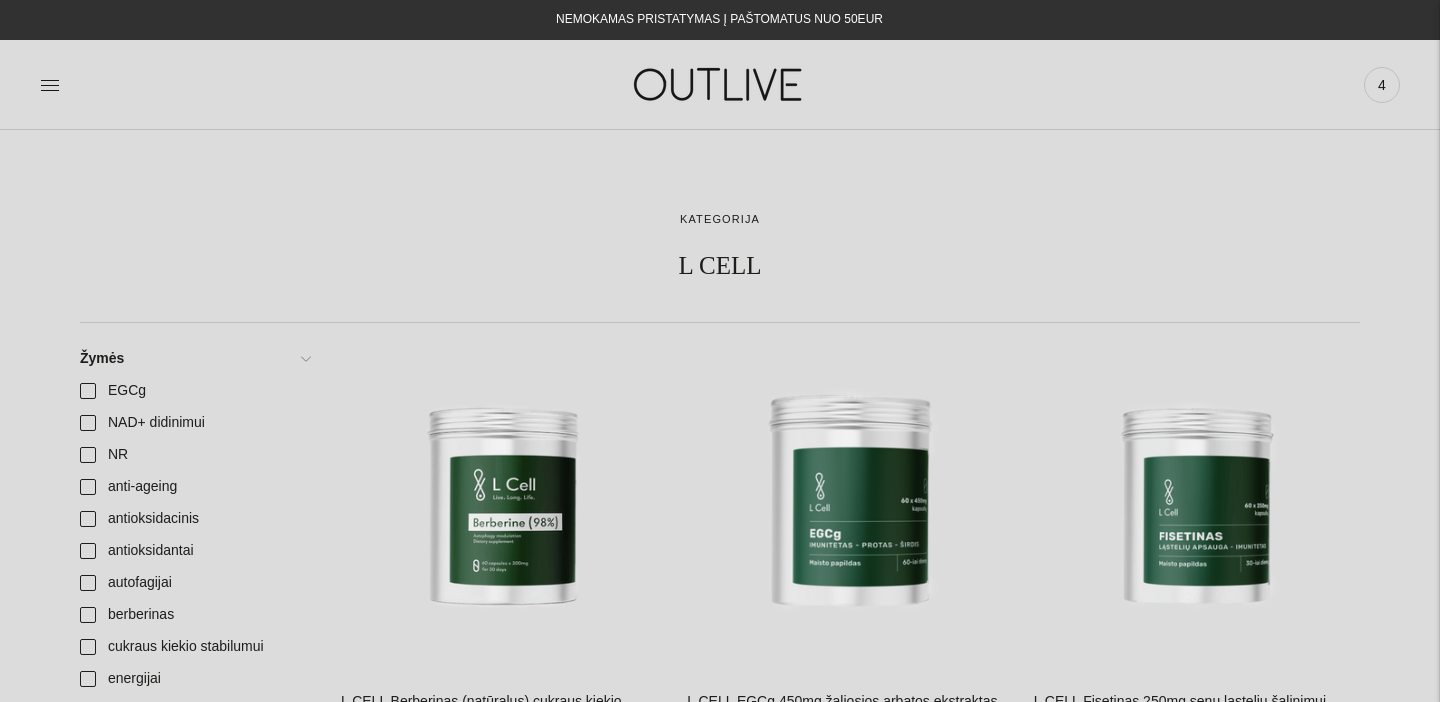 scroll, scrollTop: 0, scrollLeft: 0, axis: both 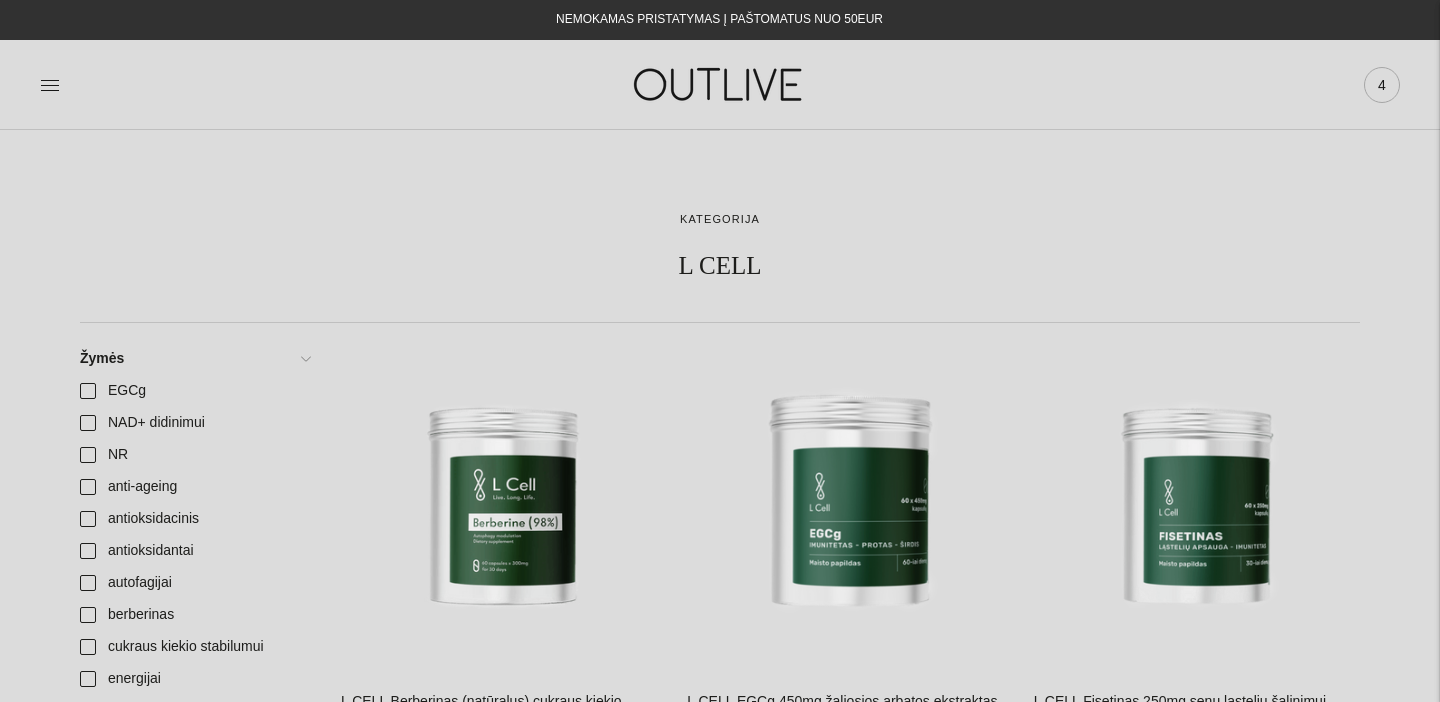 click on "4" at bounding box center [1382, 85] 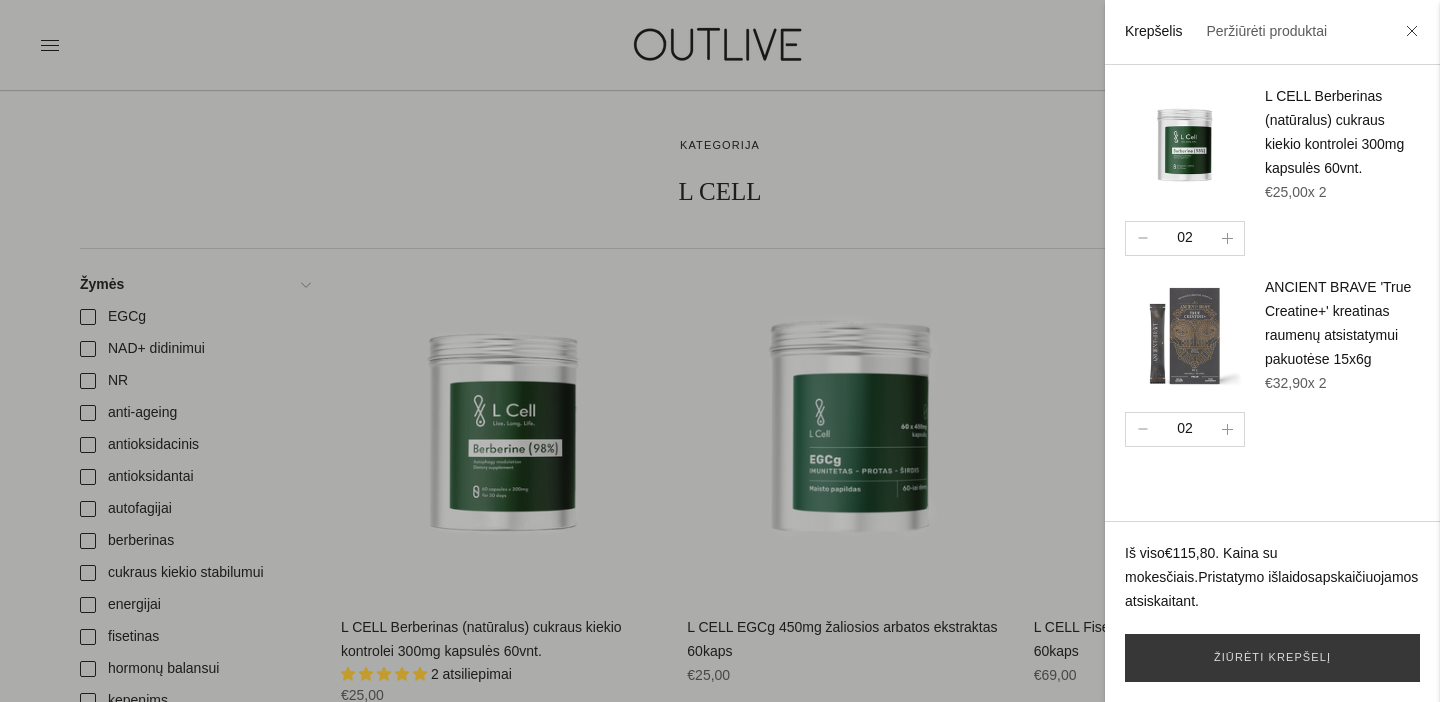 scroll, scrollTop: 61, scrollLeft: 0, axis: vertical 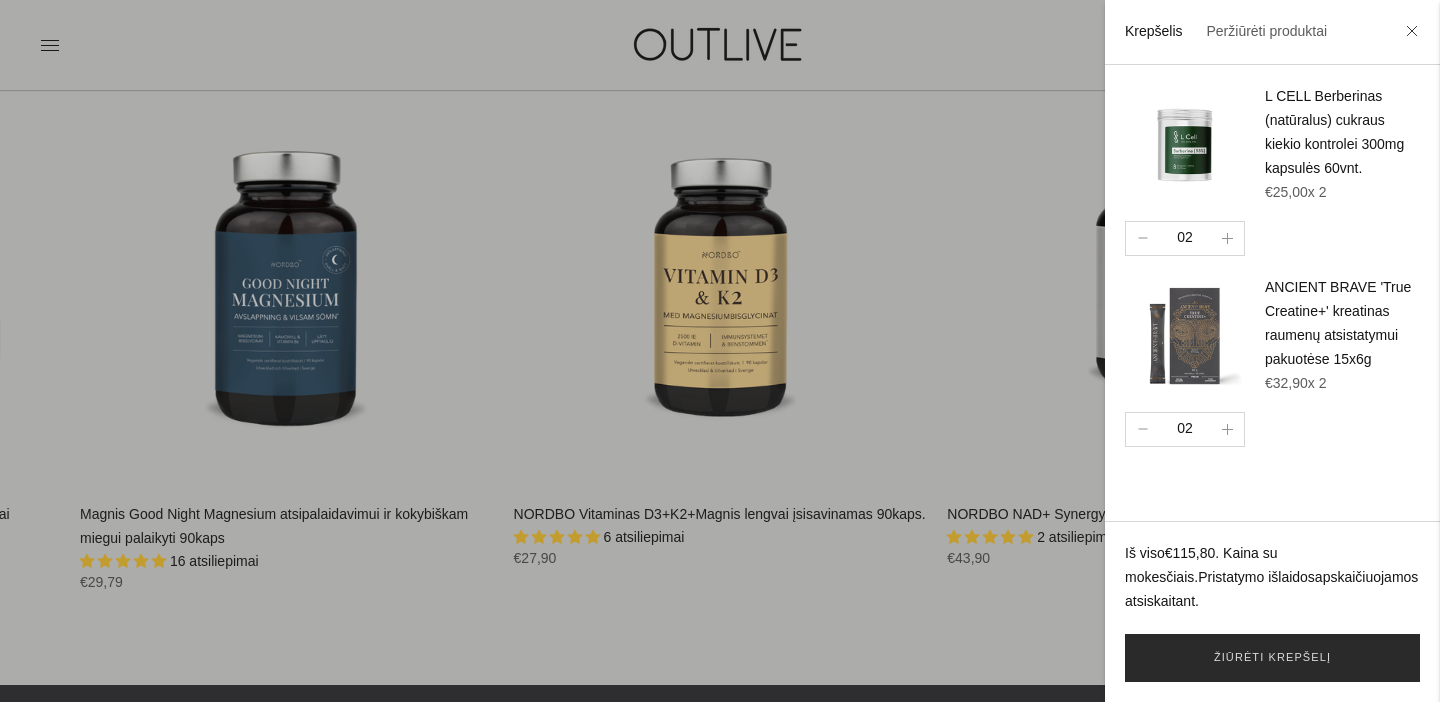 click on "Žiūrėti krepšelį" at bounding box center [1272, 658] 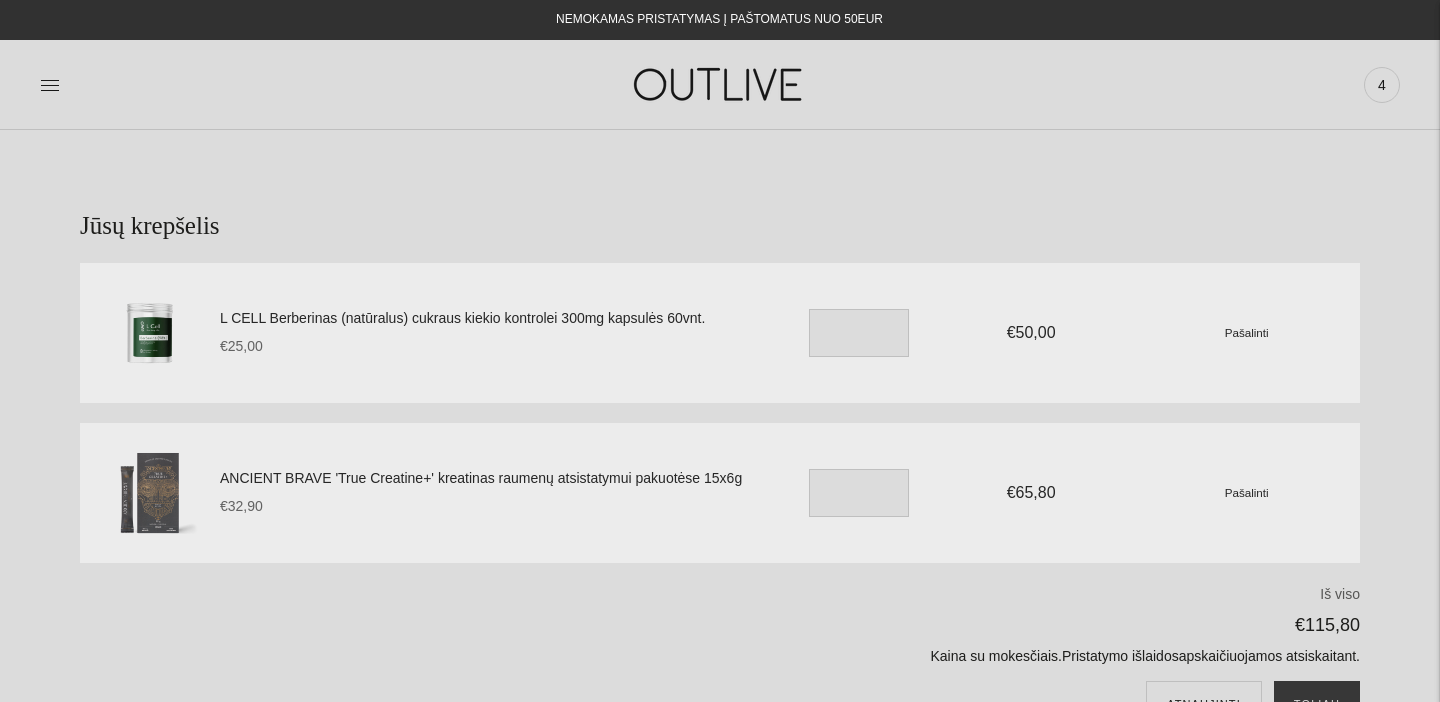 scroll, scrollTop: 0, scrollLeft: 0, axis: both 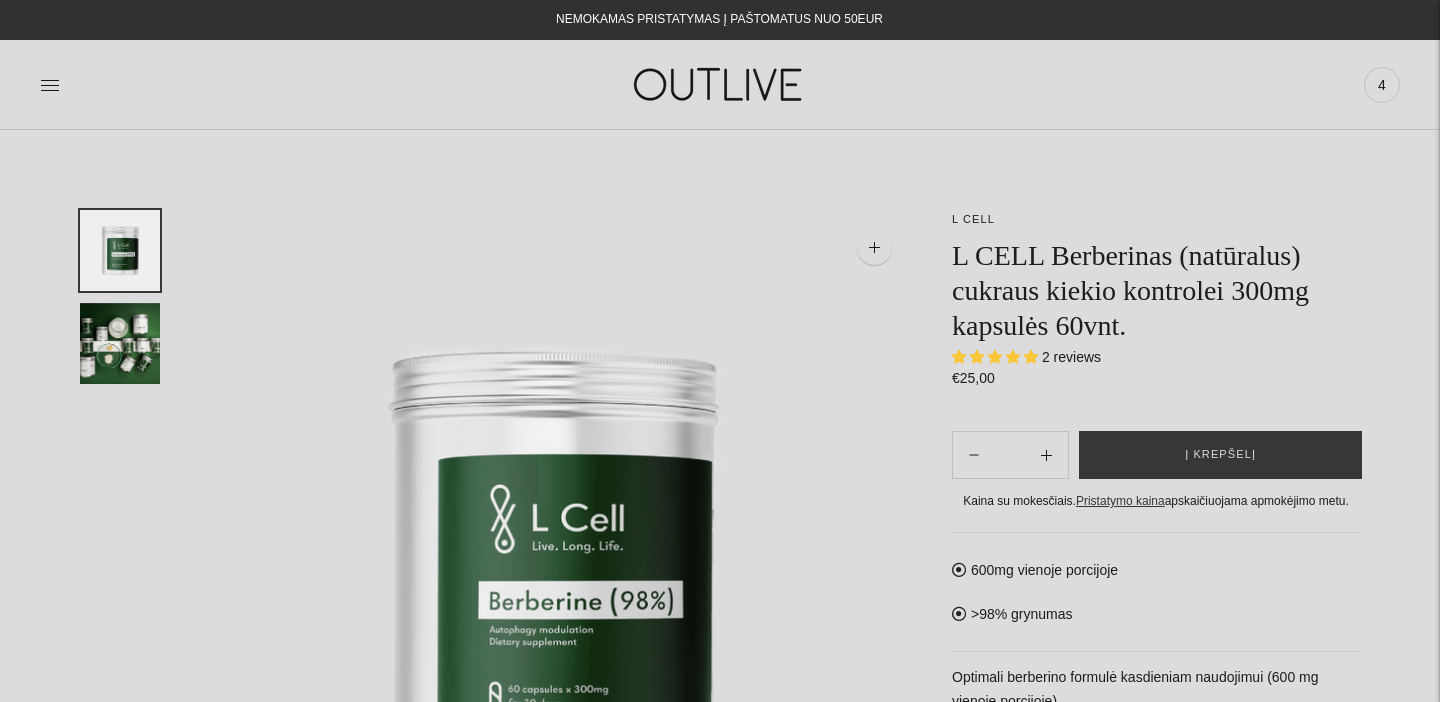 click on "L CELL" at bounding box center (973, 219) 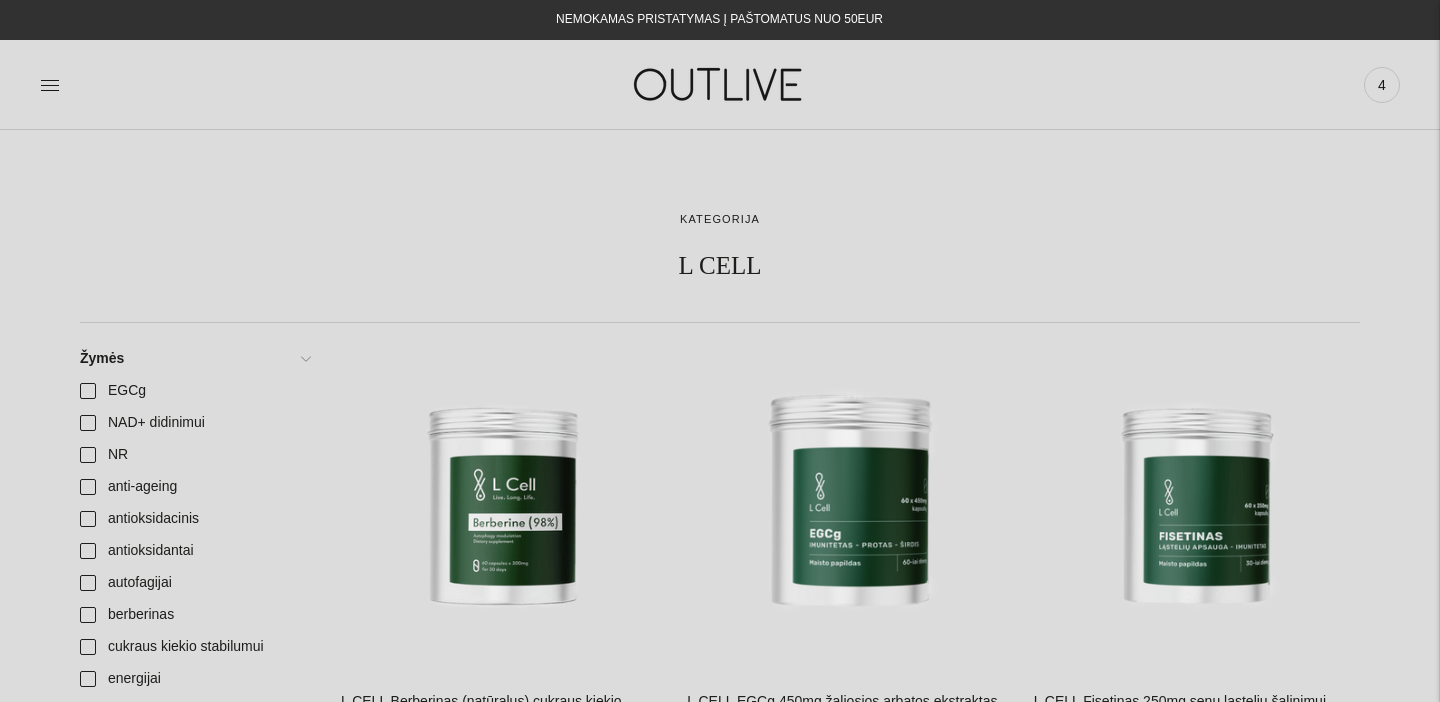 scroll, scrollTop: 768, scrollLeft: 0, axis: vertical 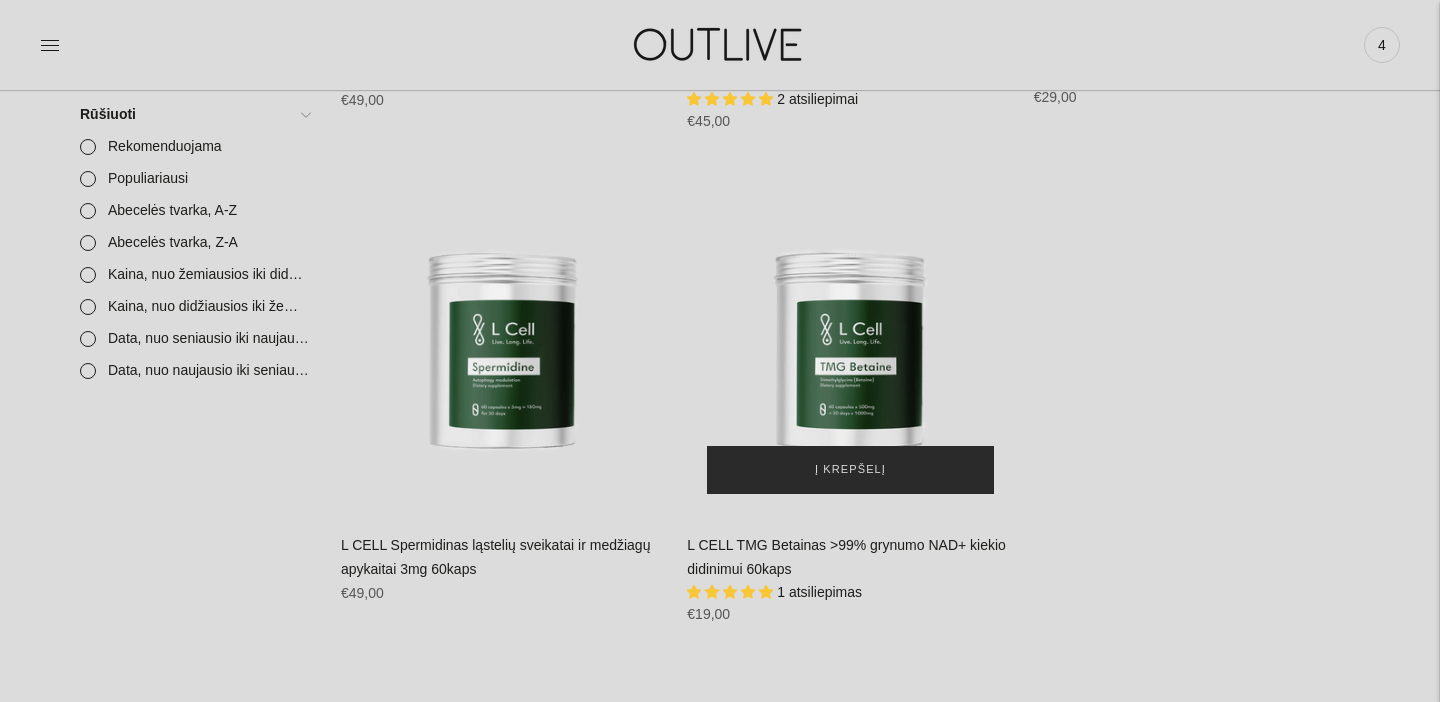 click on "Į krepšelį" at bounding box center [850, 470] 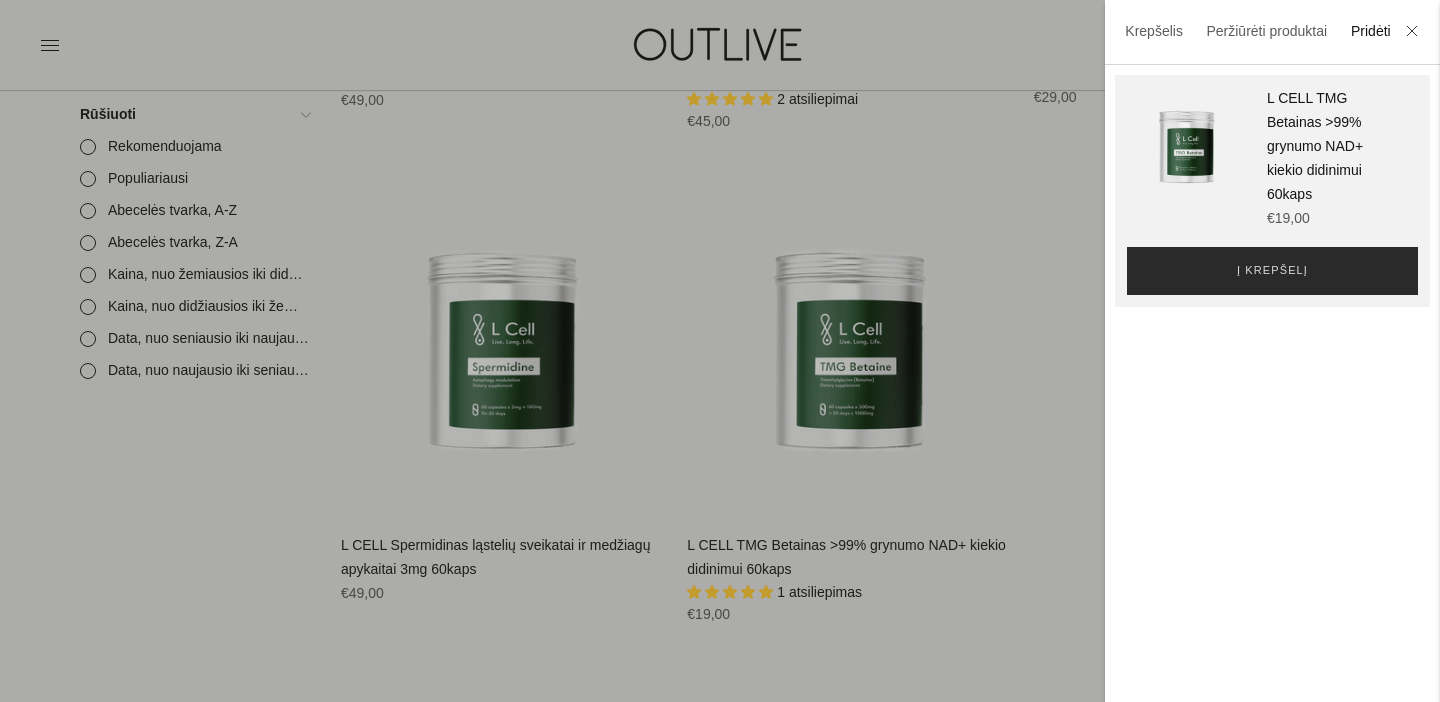 click on "Į krepšelį" at bounding box center (1272, 271) 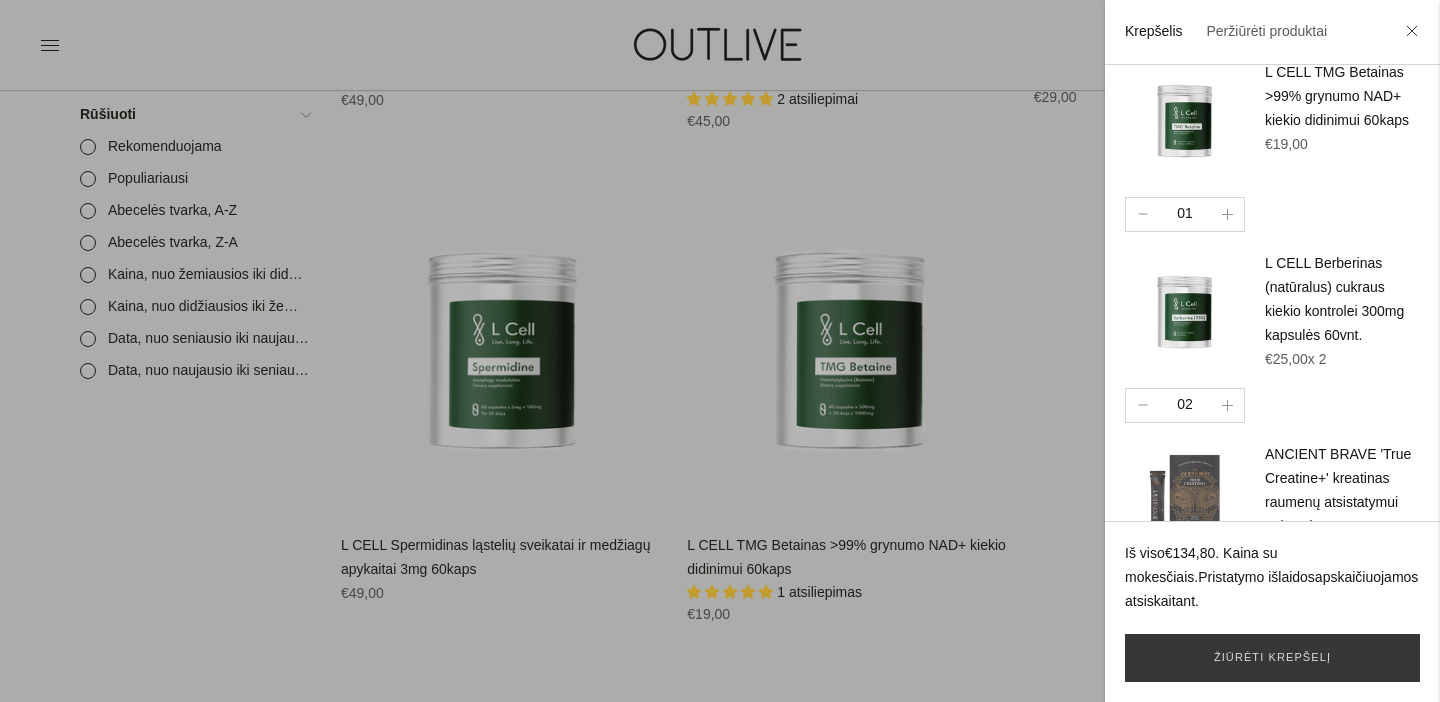 scroll, scrollTop: 0, scrollLeft: 0, axis: both 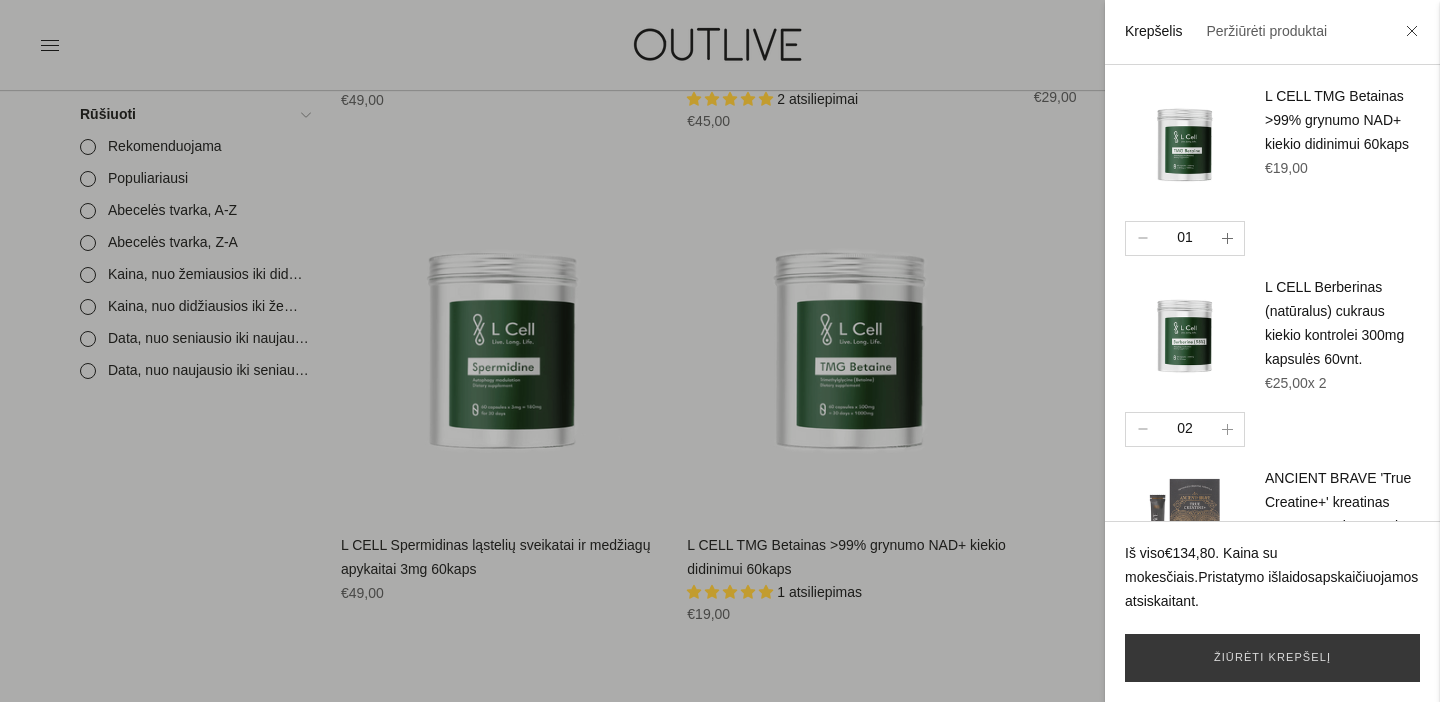 click at bounding box center (1227, 238) 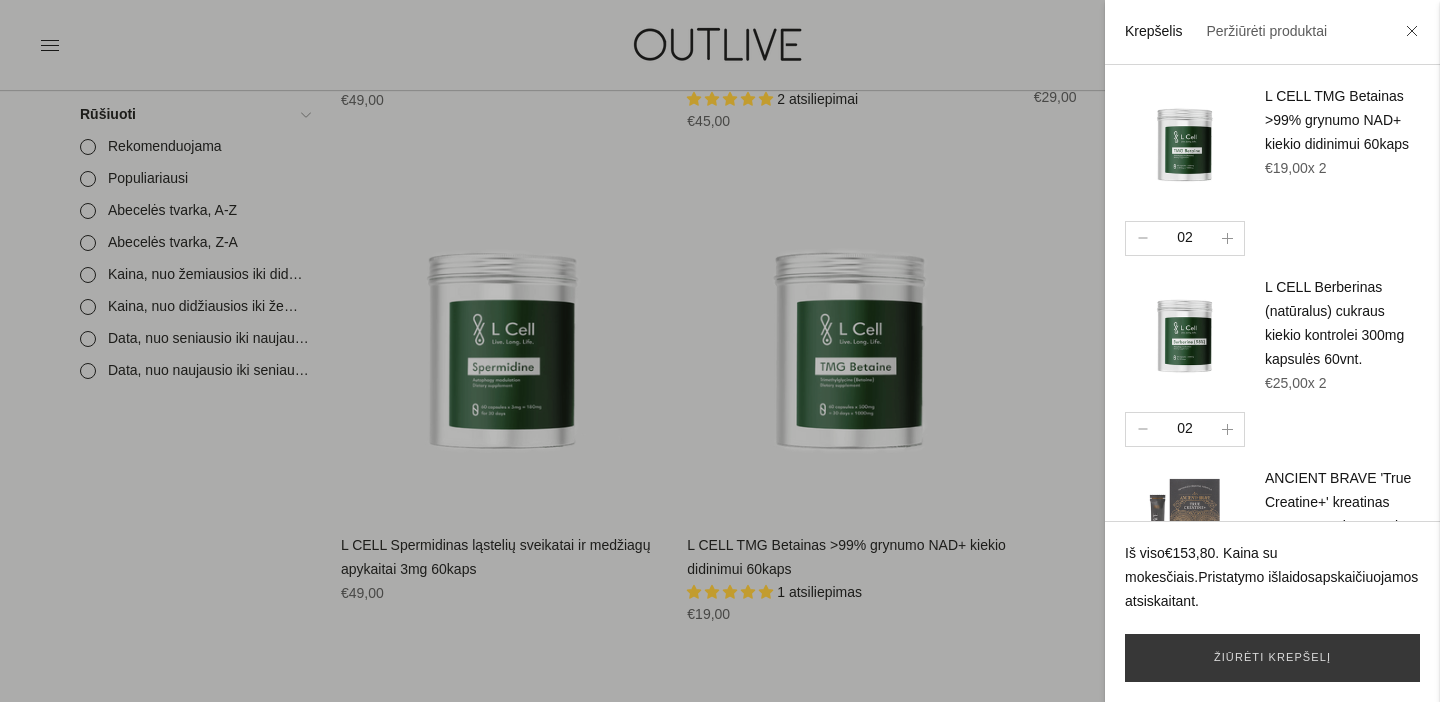 click at bounding box center (720, 351) 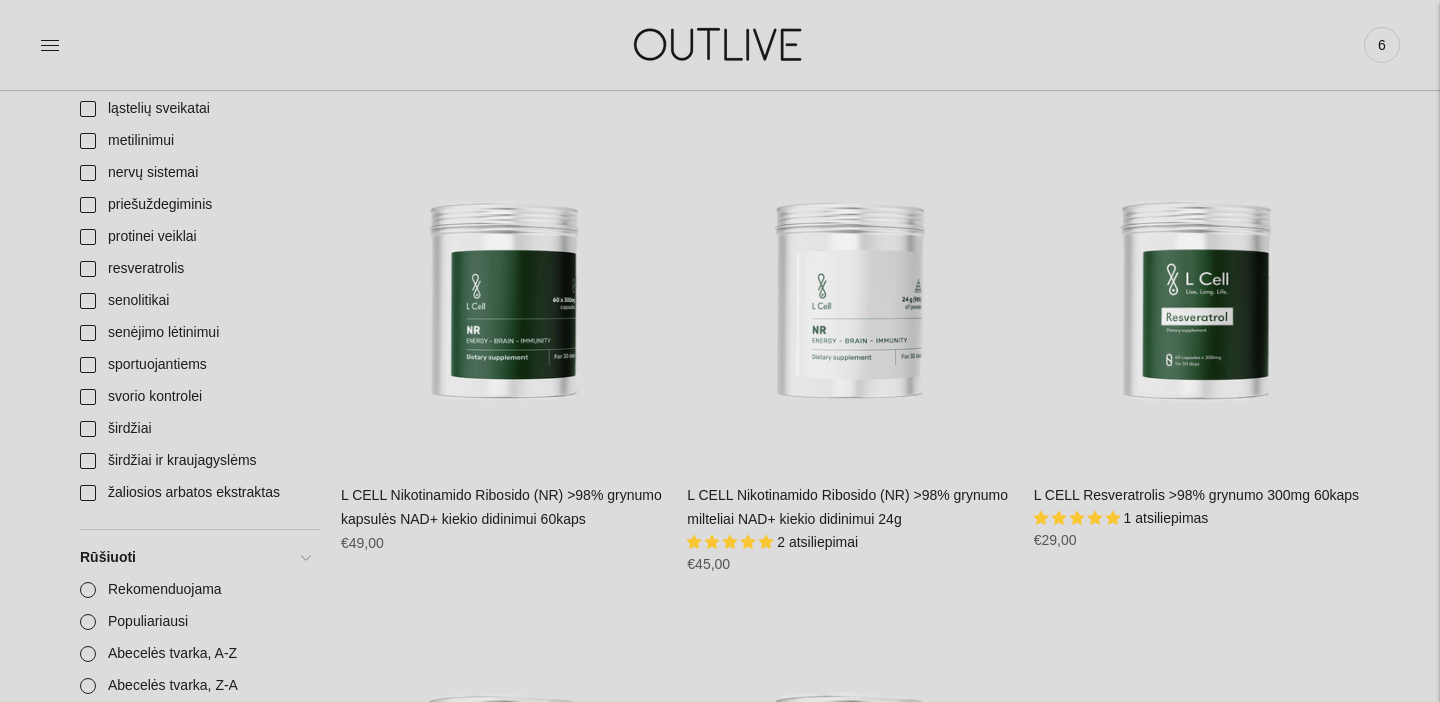scroll, scrollTop: 691, scrollLeft: 0, axis: vertical 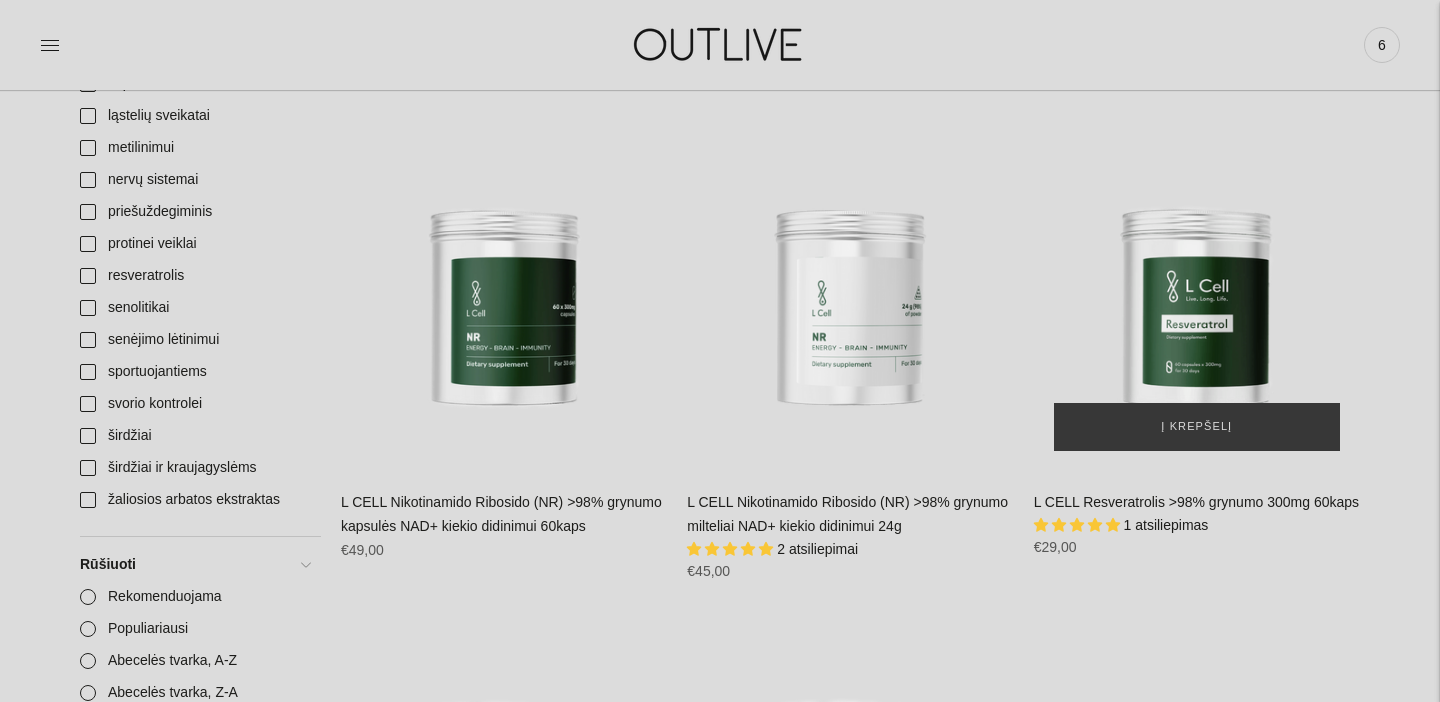 click at bounding box center (1197, 308) 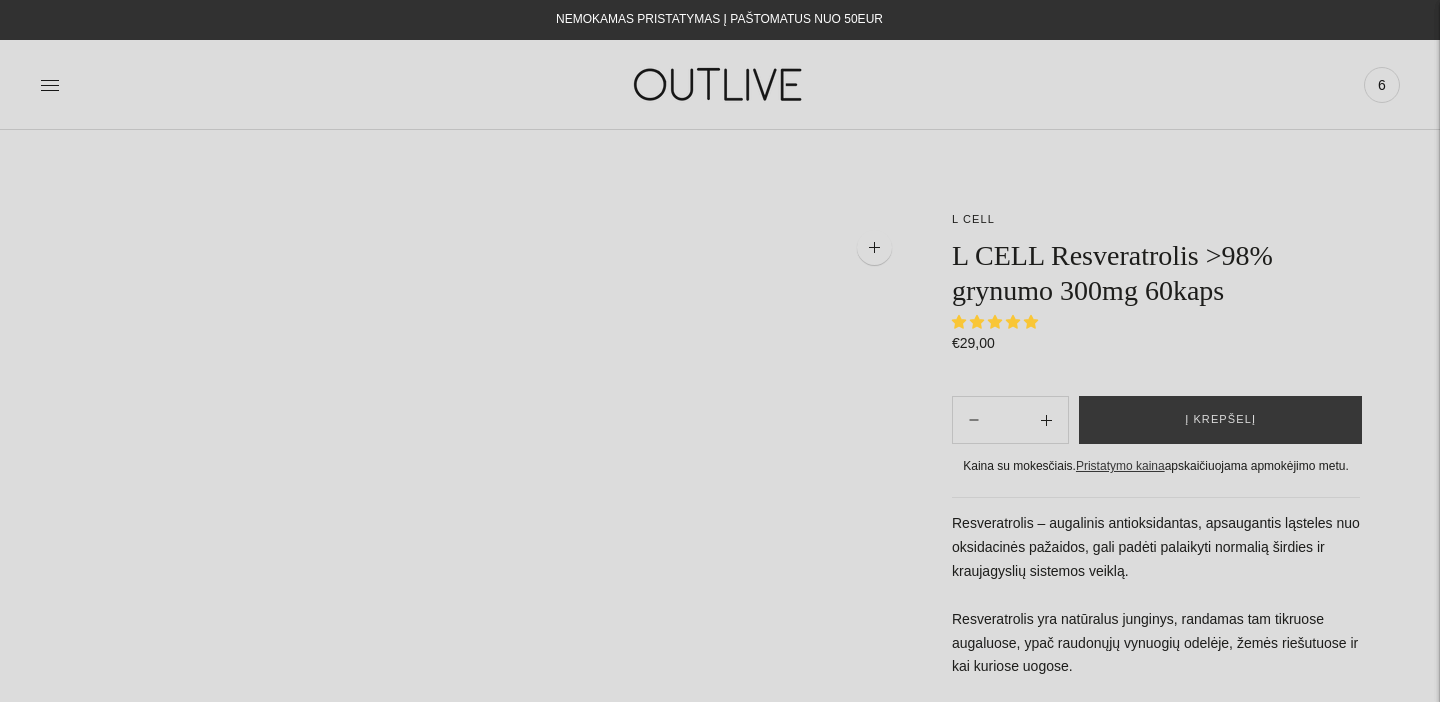 scroll, scrollTop: 0, scrollLeft: 0, axis: both 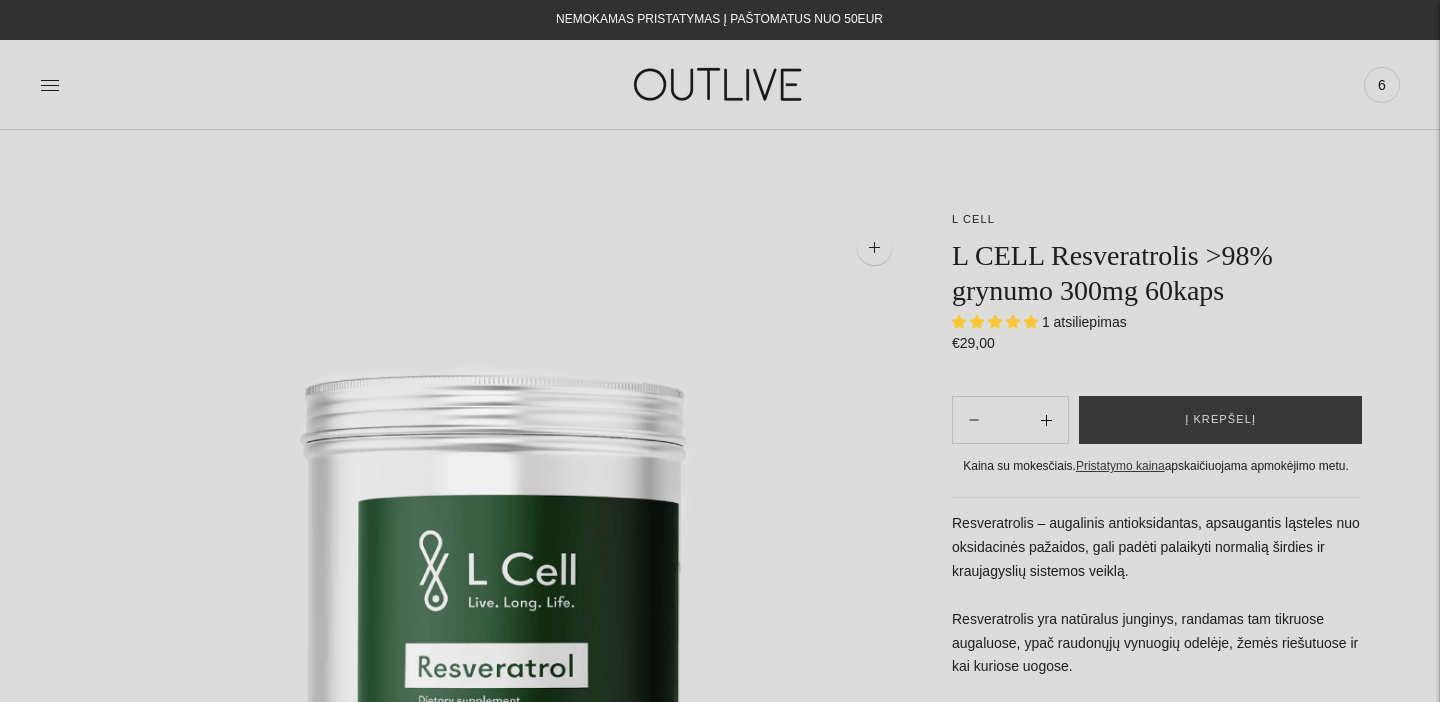 click at bounding box center [1046, 420] 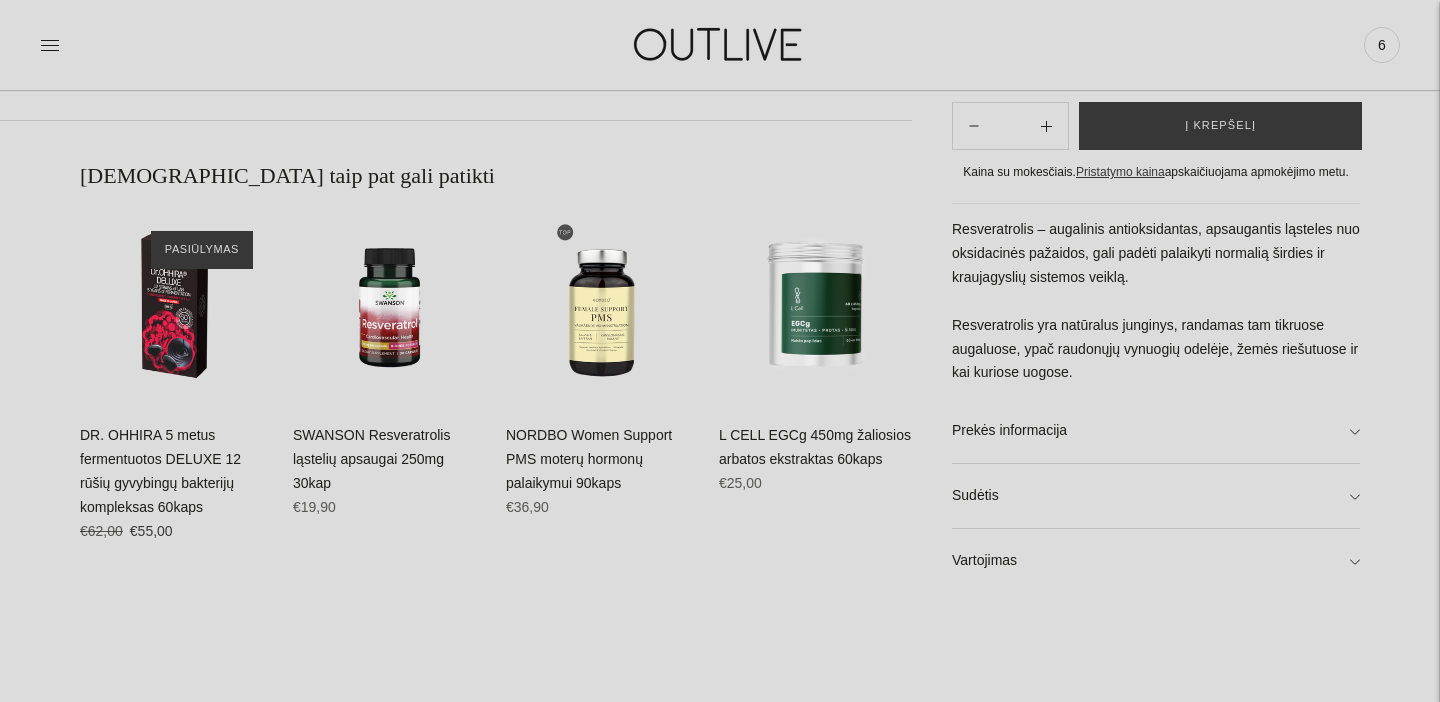 scroll, scrollTop: 1270, scrollLeft: 0, axis: vertical 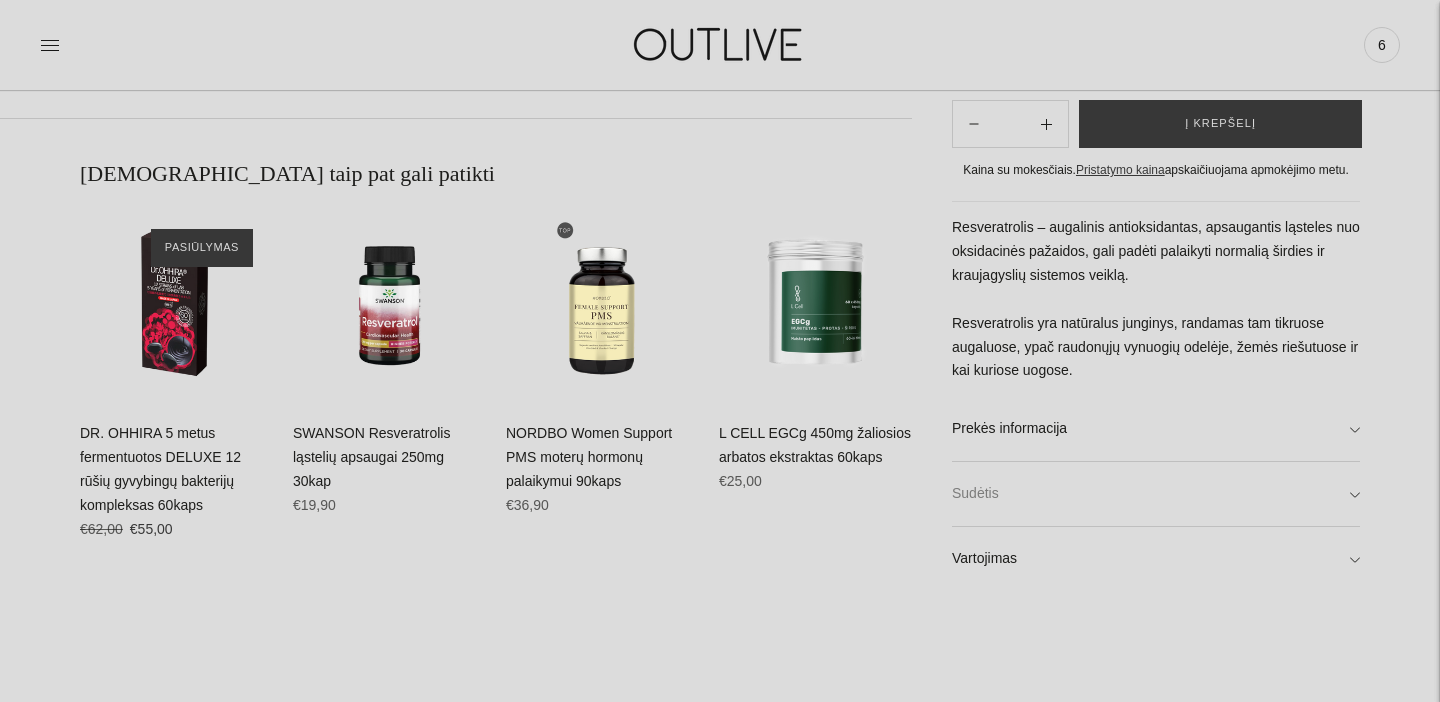 click on "Sudėtis" at bounding box center [1156, 494] 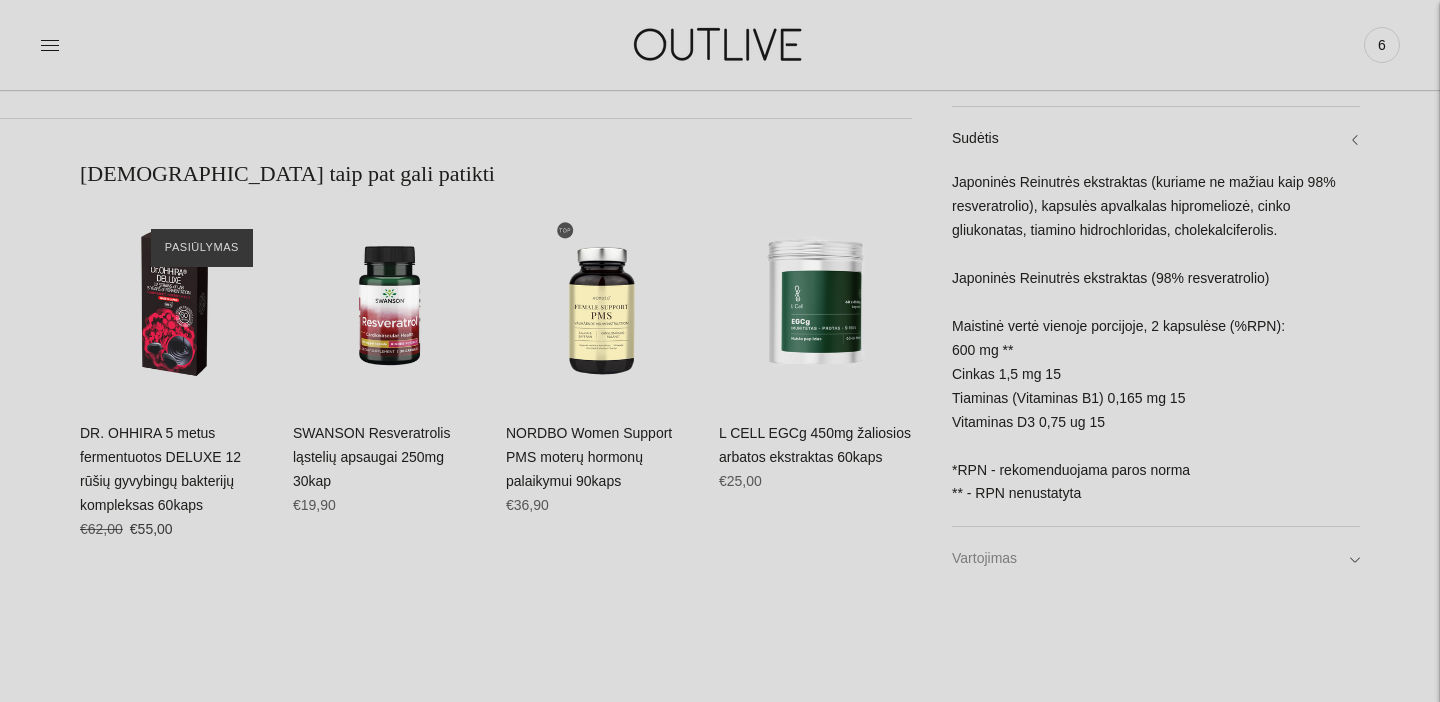 click on "Vartojimas" at bounding box center [1156, 559] 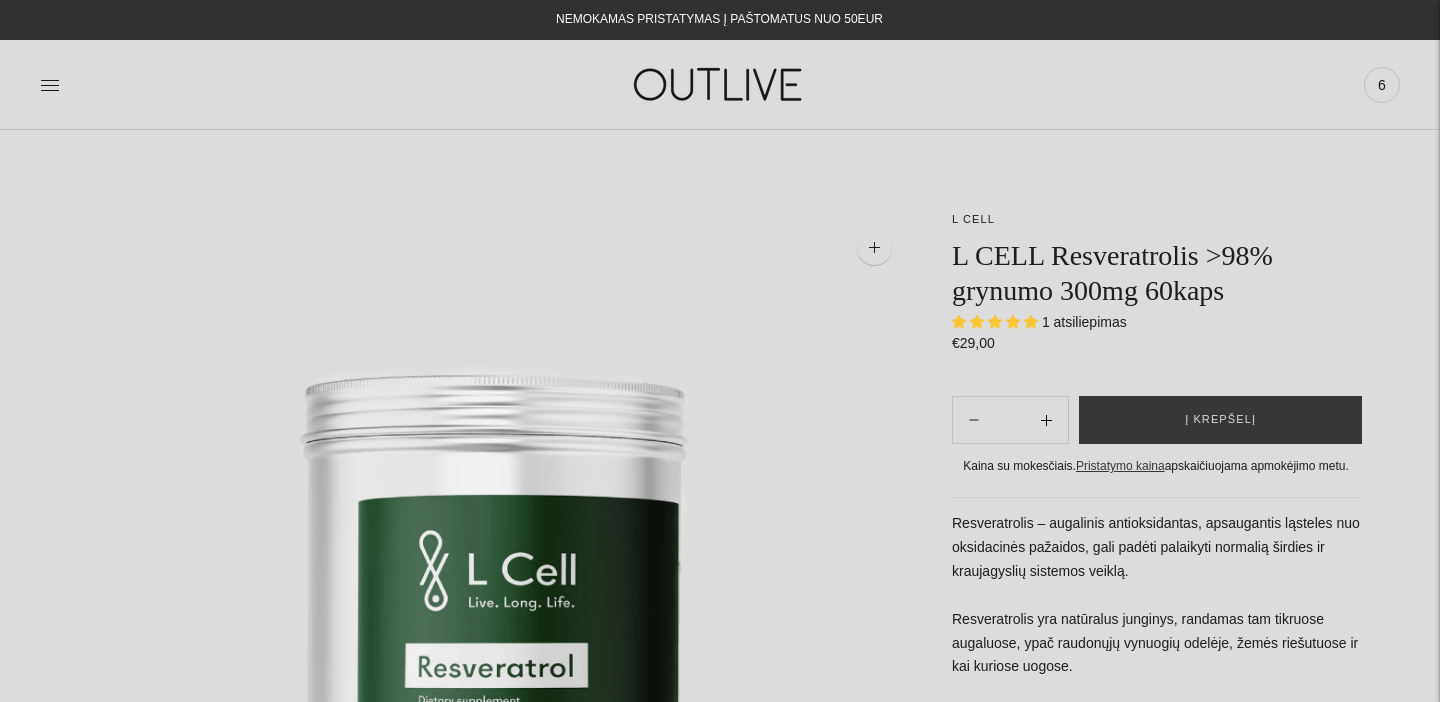 scroll, scrollTop: 0, scrollLeft: 0, axis: both 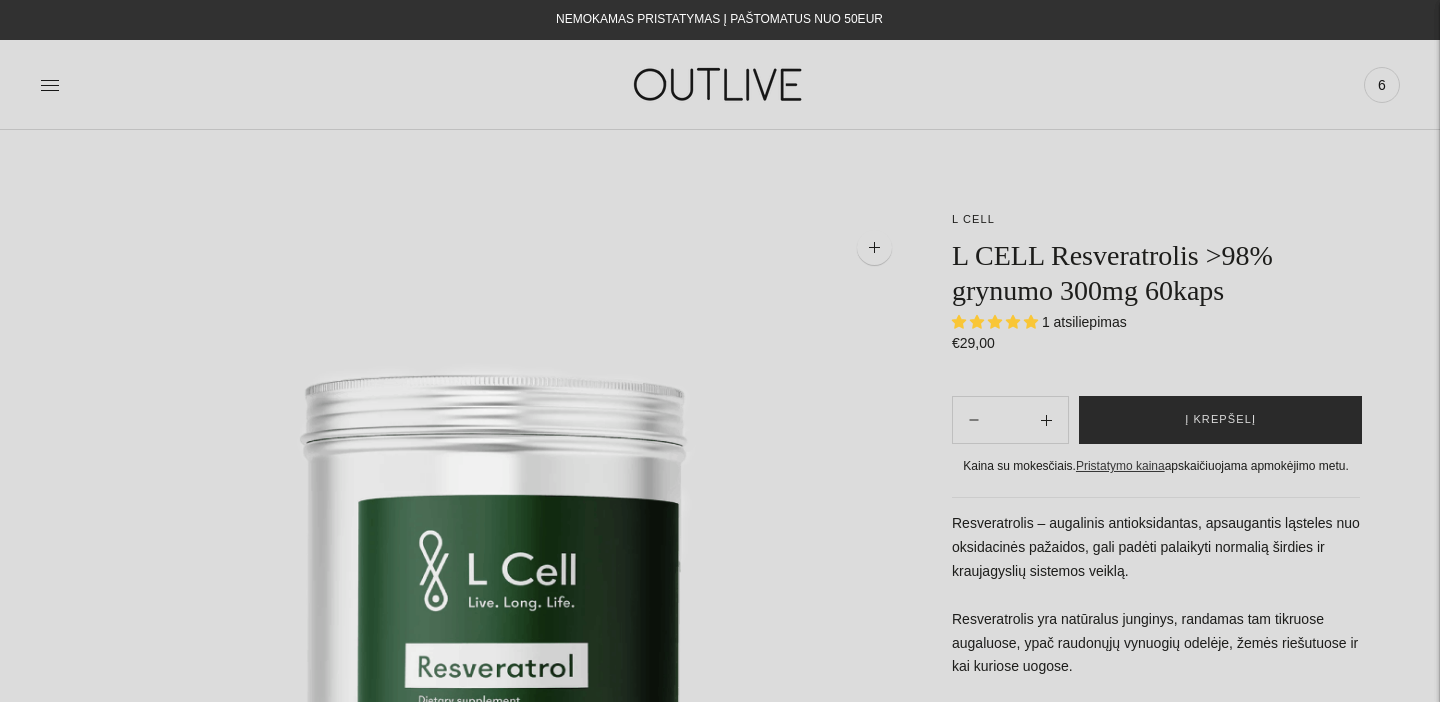 click on "Į krepšelį" at bounding box center (1220, 420) 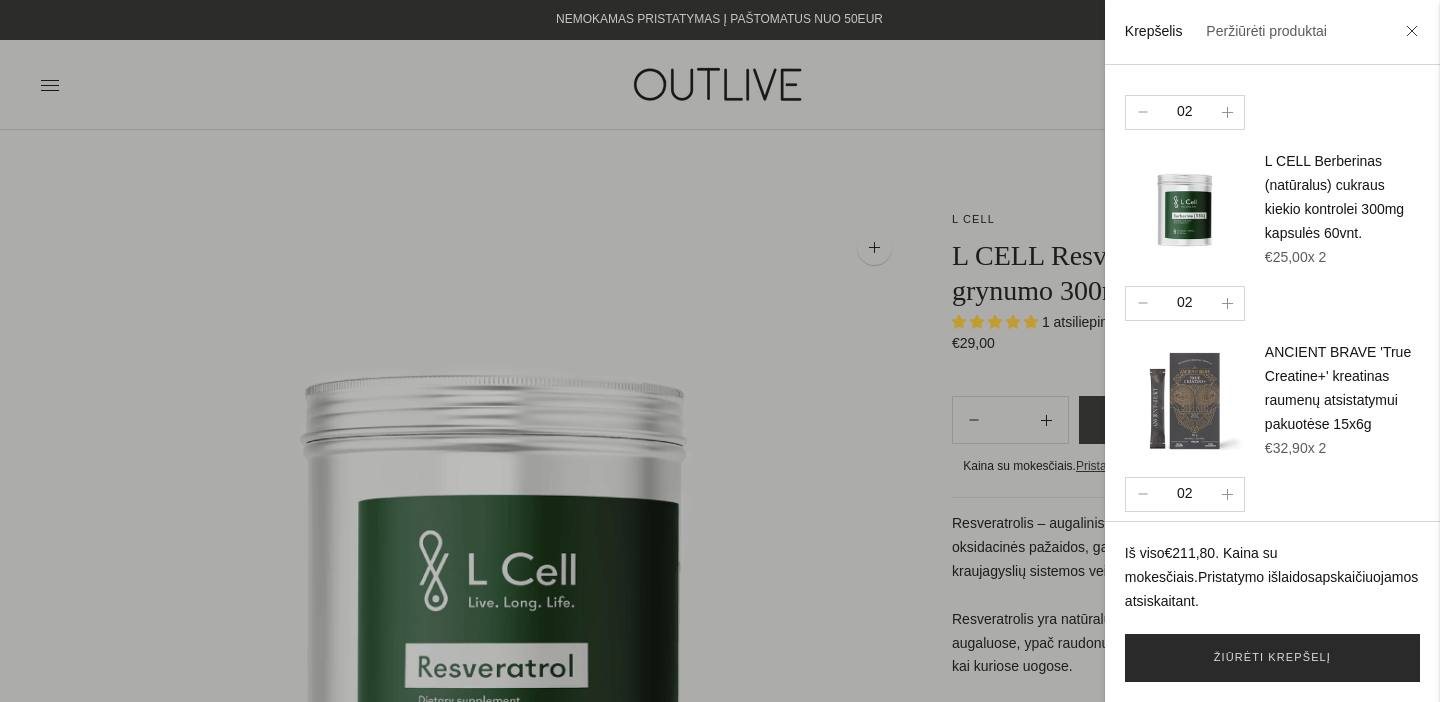 scroll, scrollTop: 316, scrollLeft: 0, axis: vertical 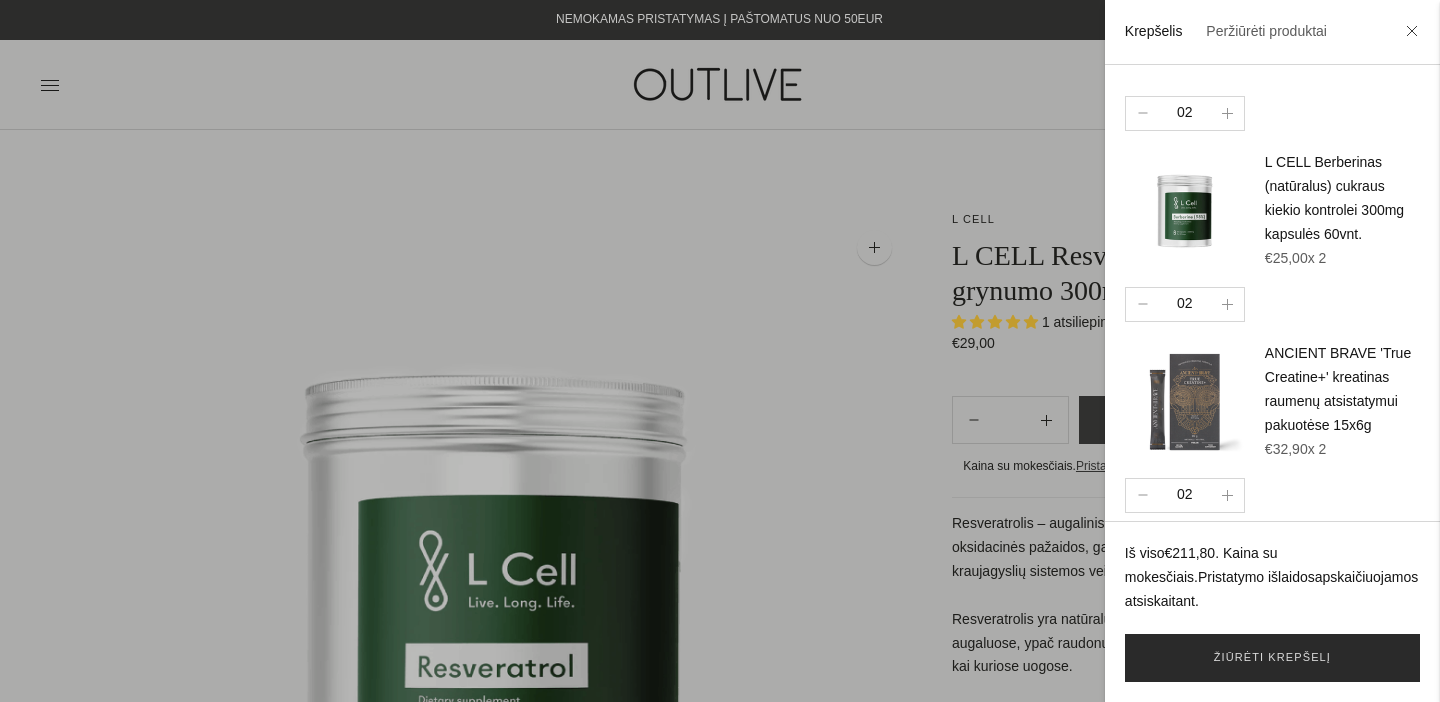 click on "Žiūrėti krepšelį" at bounding box center [1272, 658] 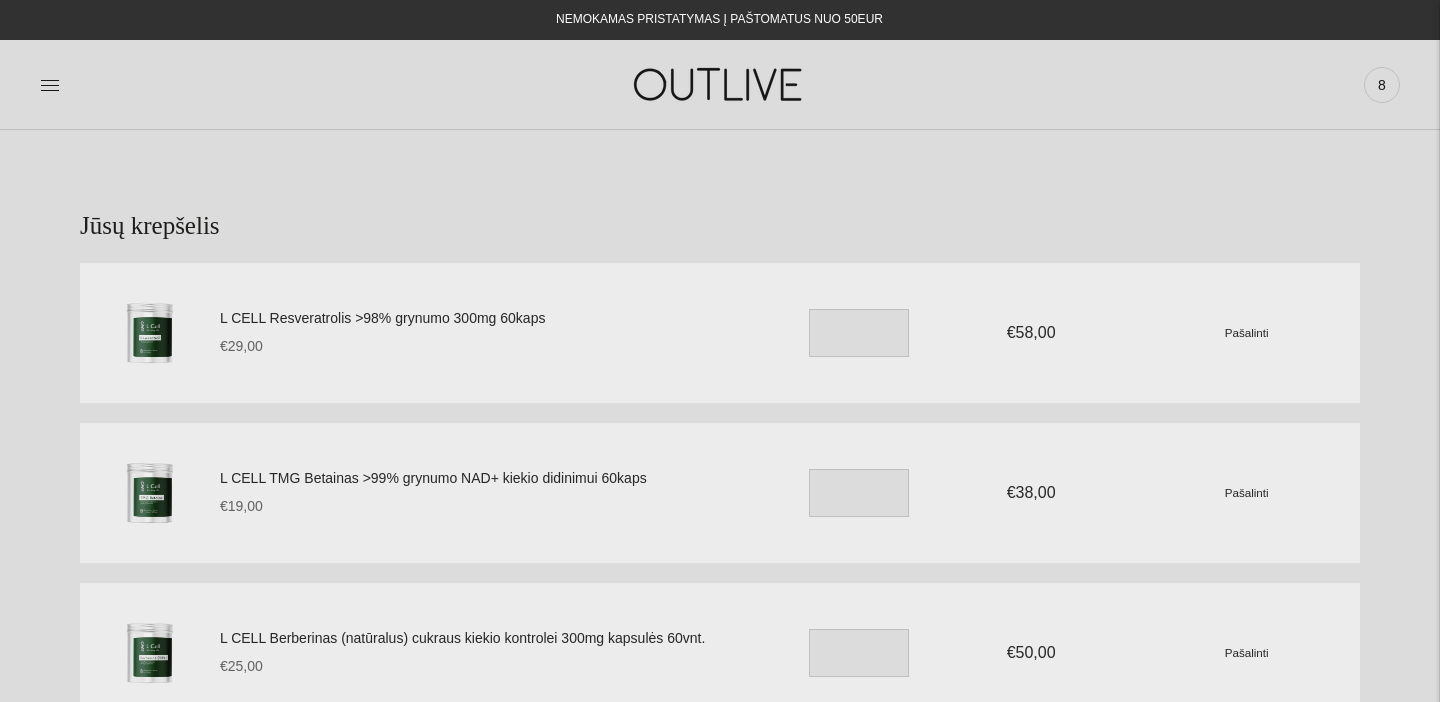 scroll, scrollTop: 0, scrollLeft: 0, axis: both 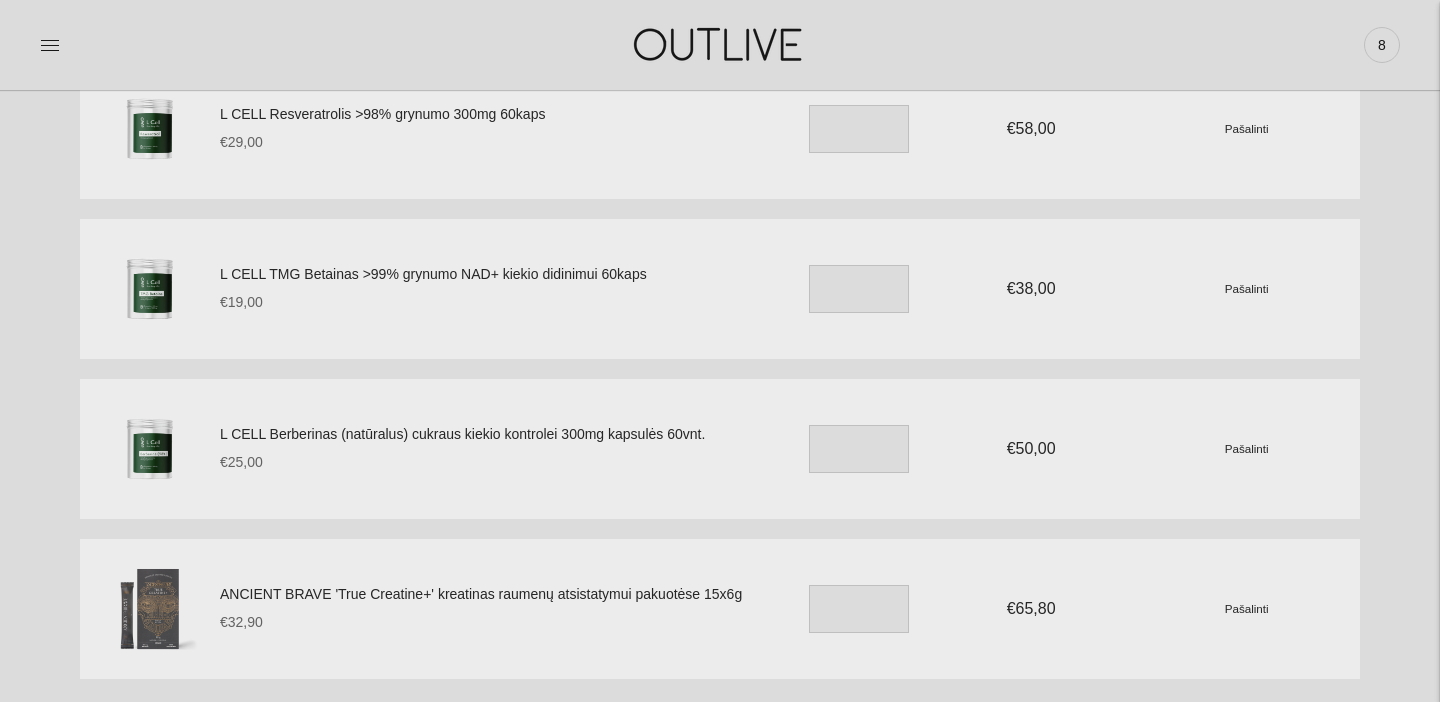 click on "L CELL Berberinas (natūralus) cukraus kiekio kontrolei 300mg kapsulės 60vnt." at bounding box center [490, 435] 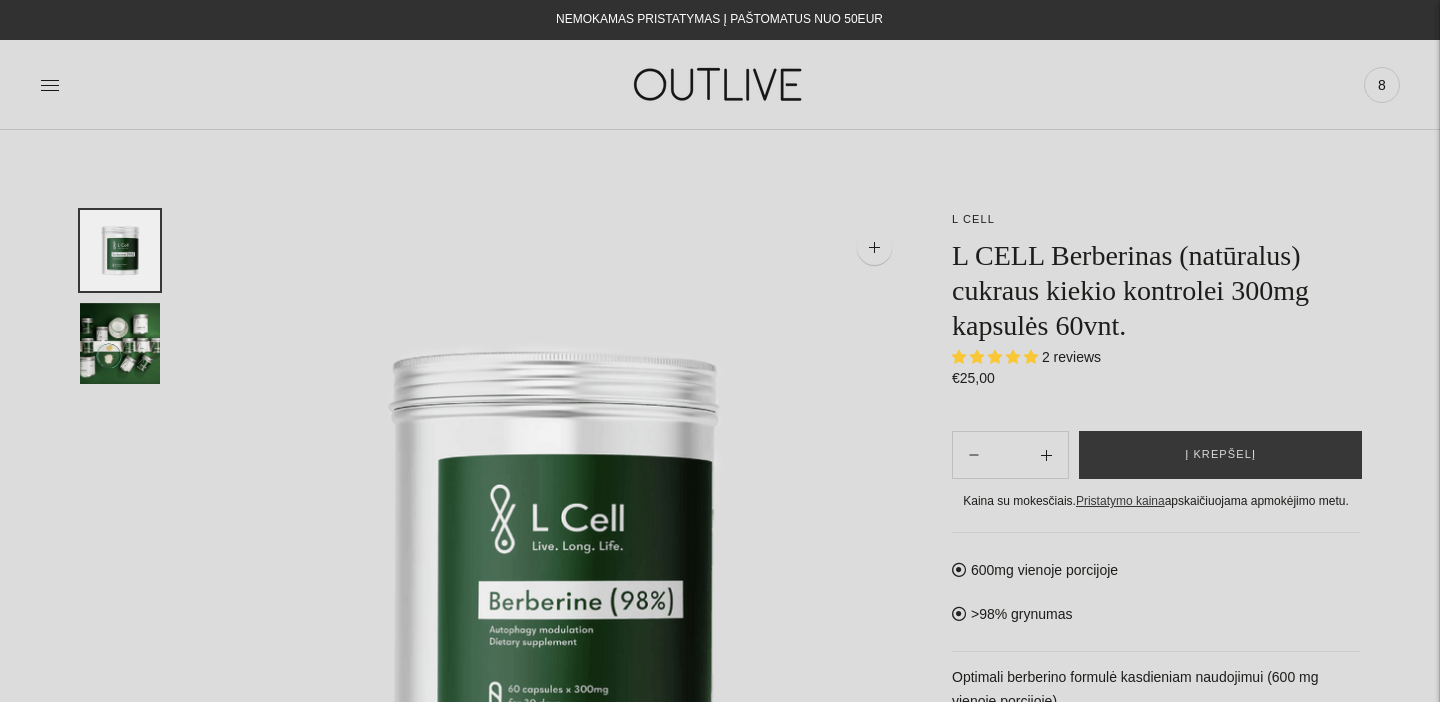 scroll, scrollTop: 0, scrollLeft: 0, axis: both 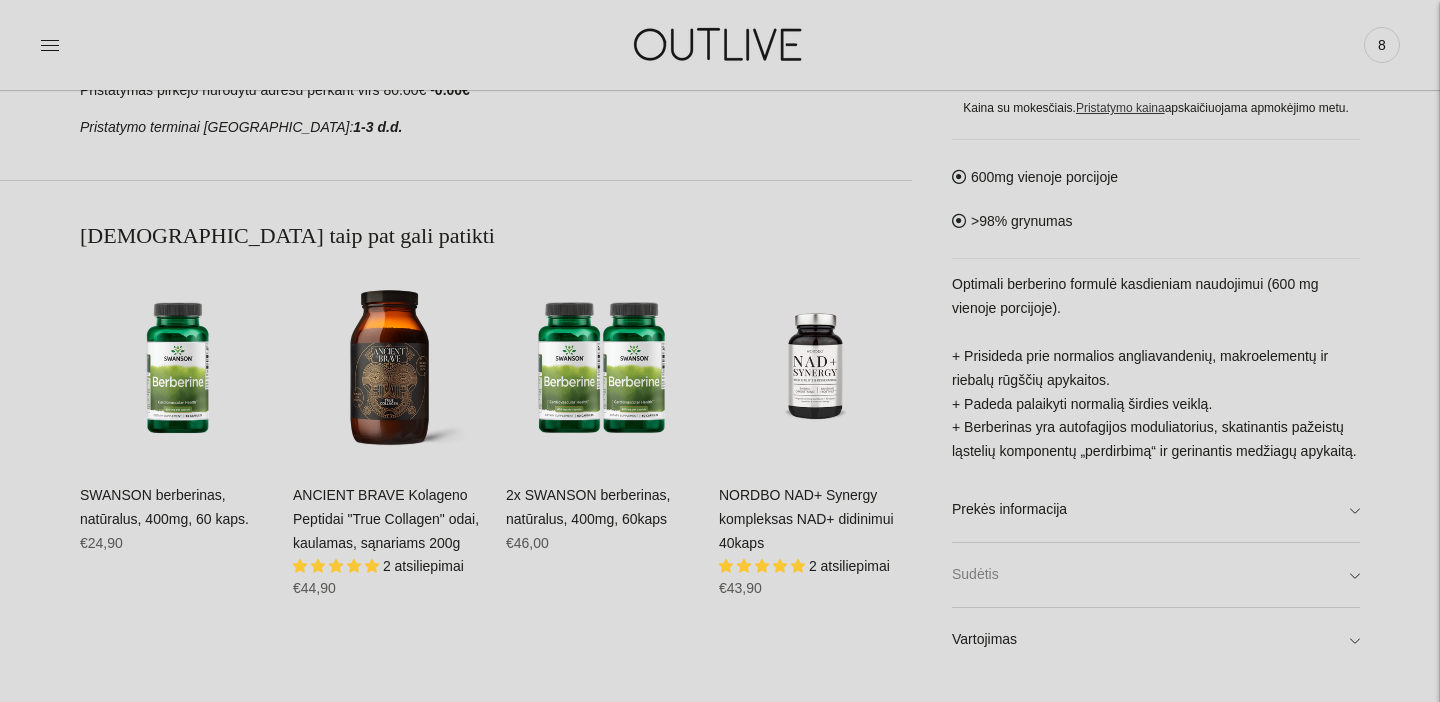 click on "Sudėtis" at bounding box center (1156, 575) 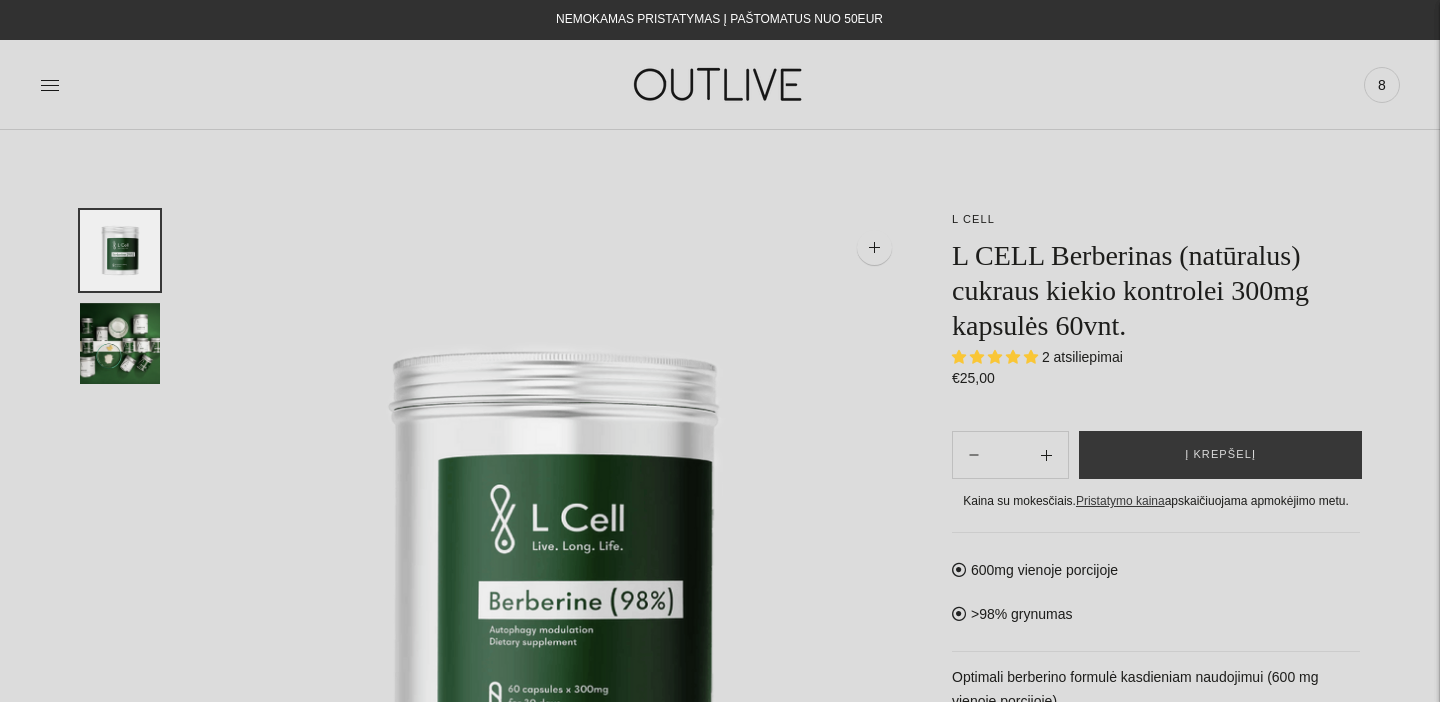 scroll, scrollTop: 0, scrollLeft: 0, axis: both 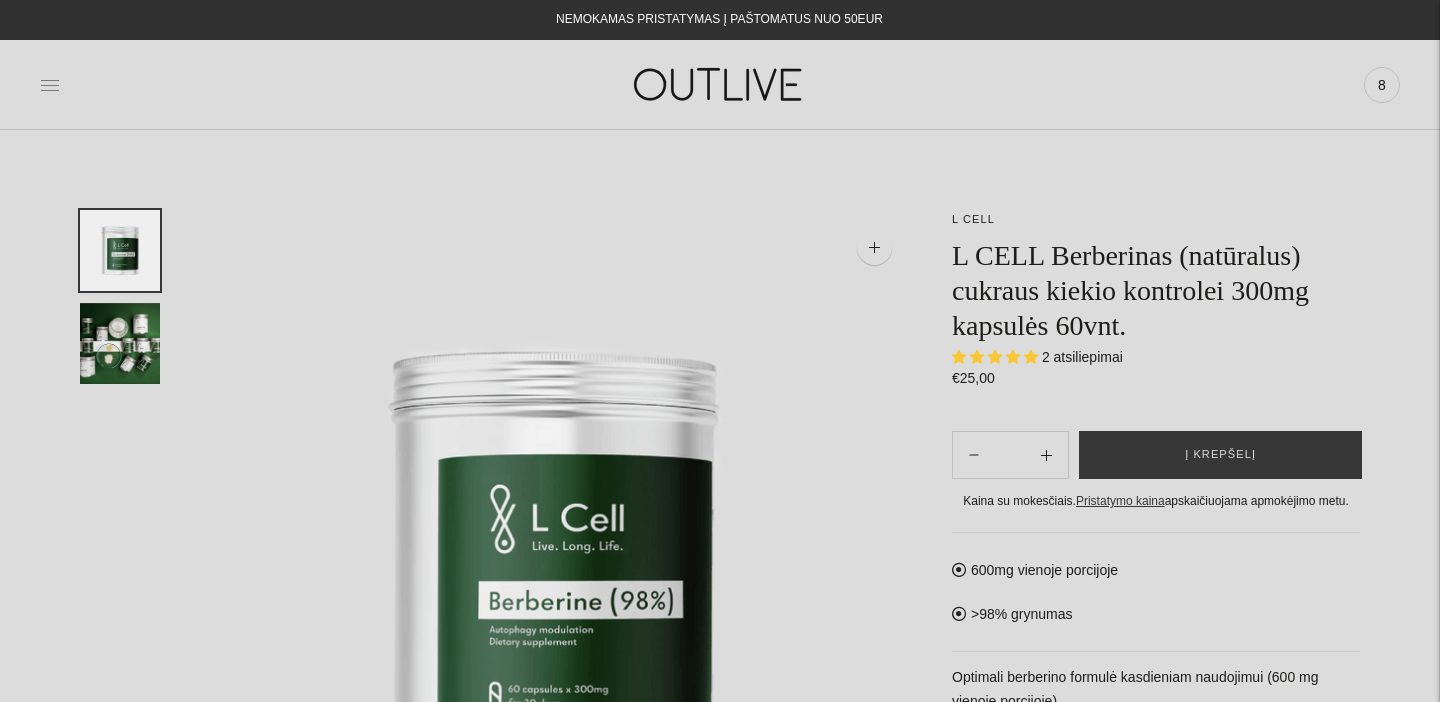 click 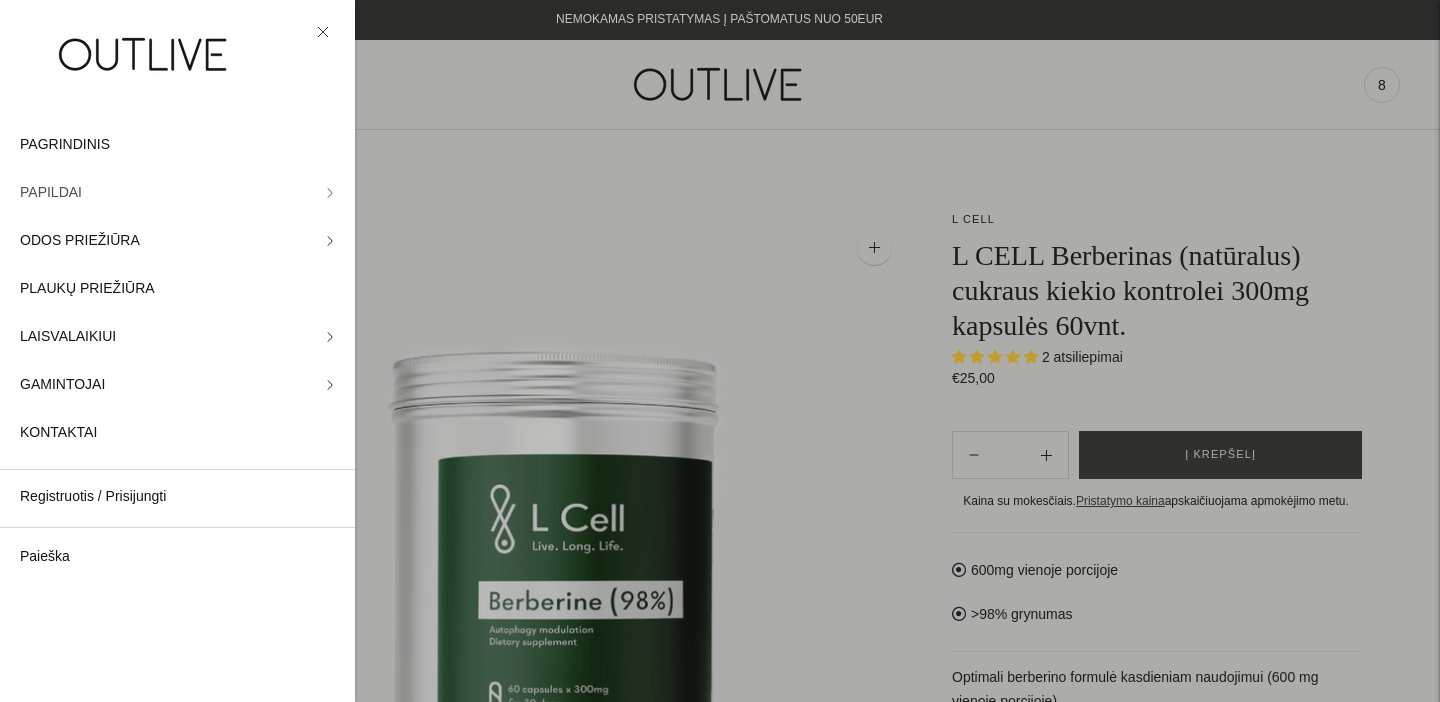 click on "PAPILDAI" at bounding box center [51, 193] 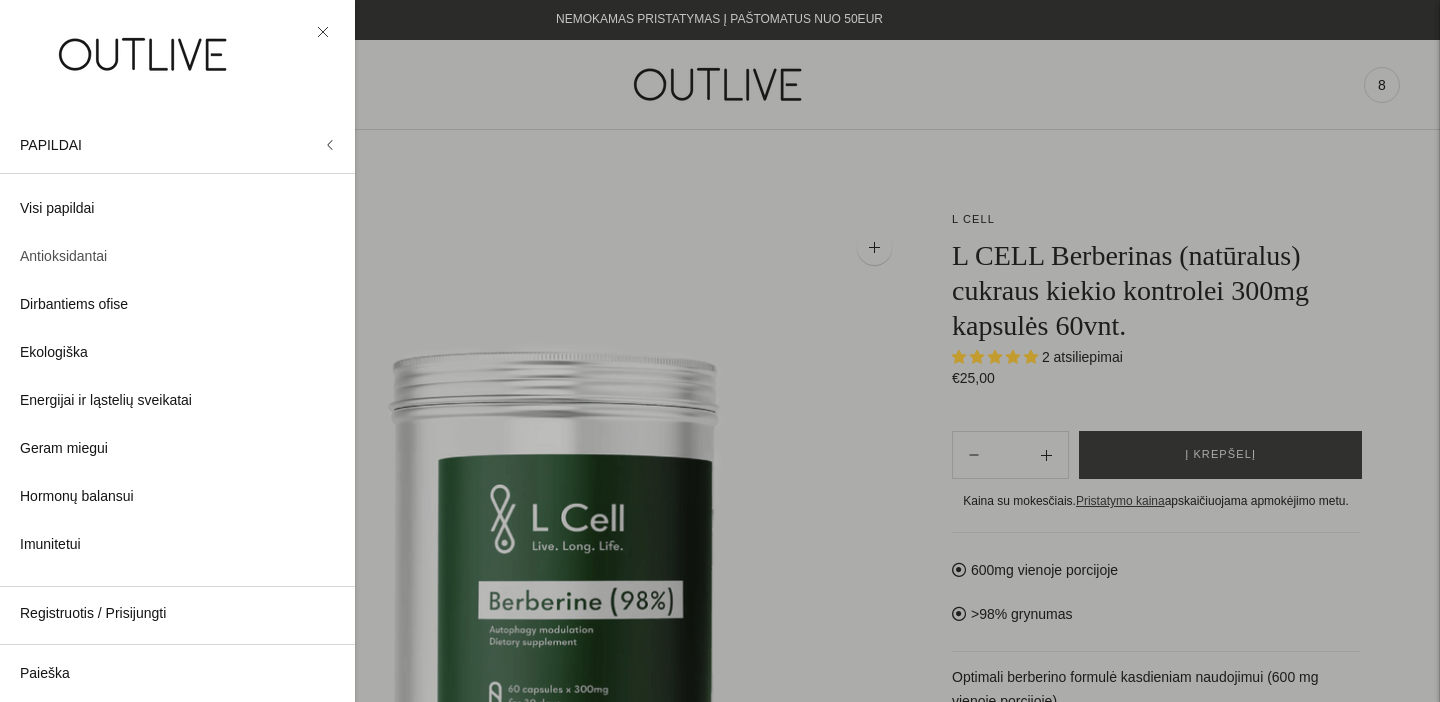 click on "Antioksidantai" at bounding box center (63, 257) 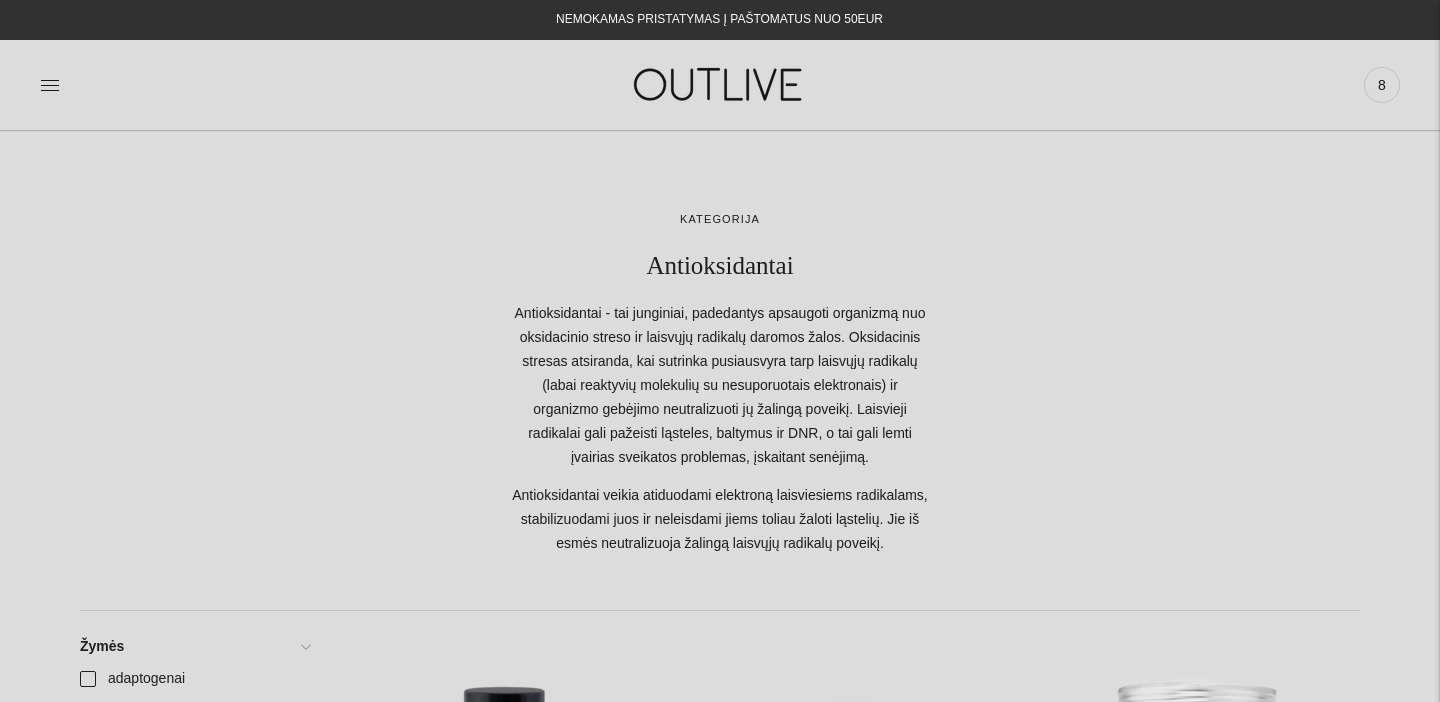 scroll, scrollTop: 418, scrollLeft: 0, axis: vertical 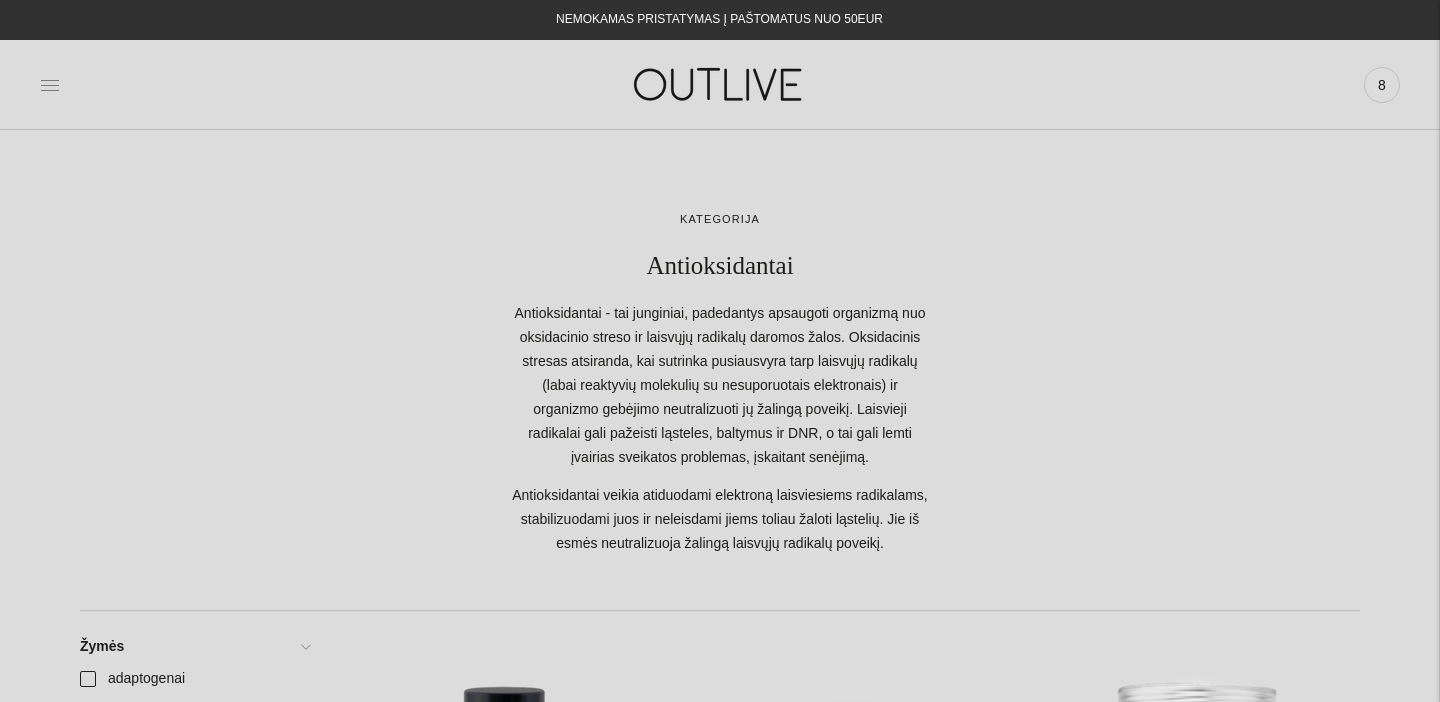 click 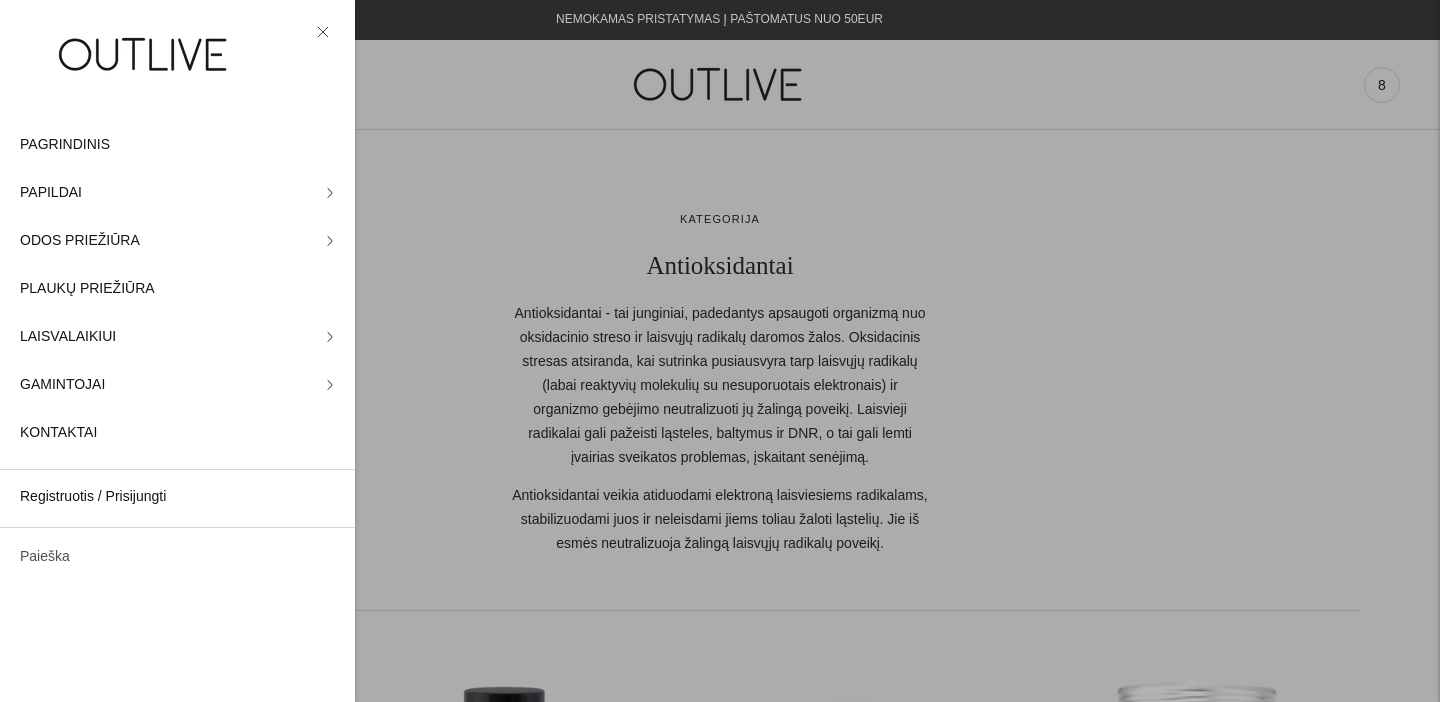 click on "Paieška" at bounding box center (177, 557) 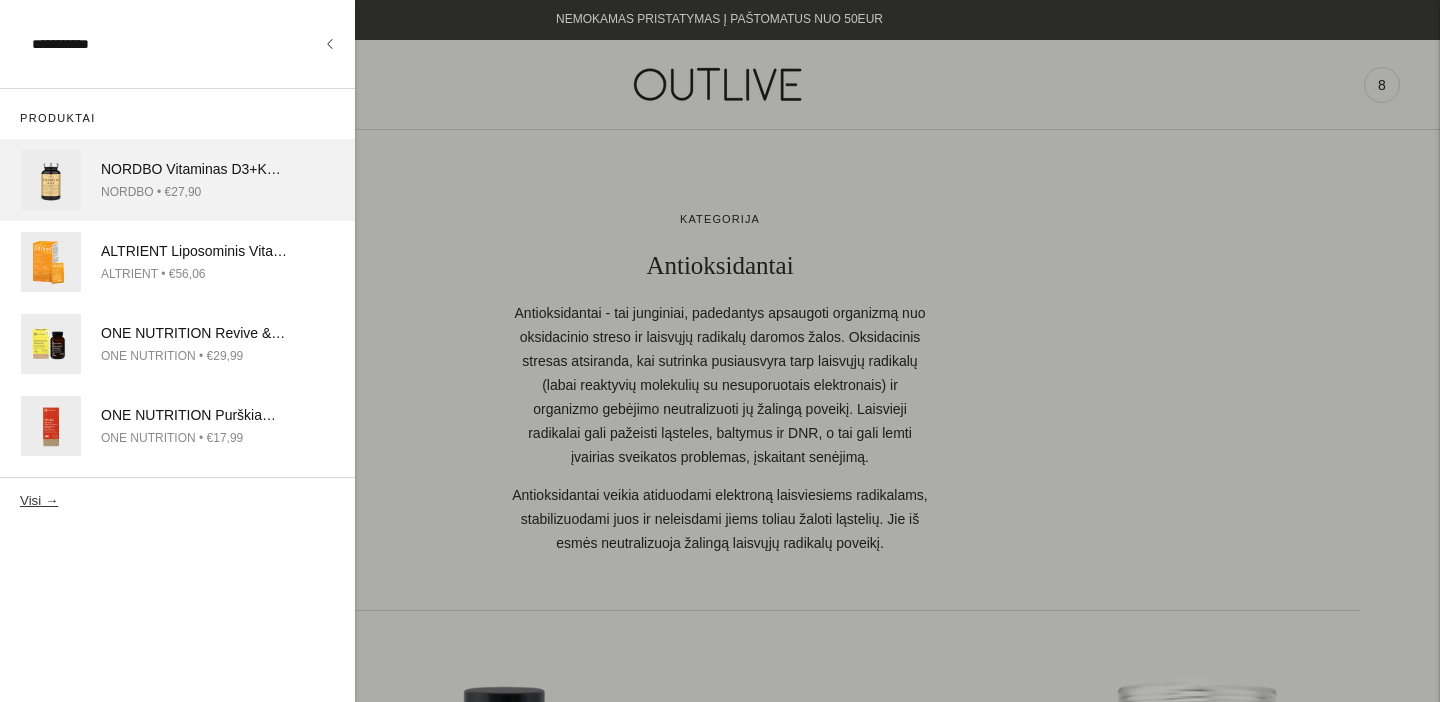 type on "**********" 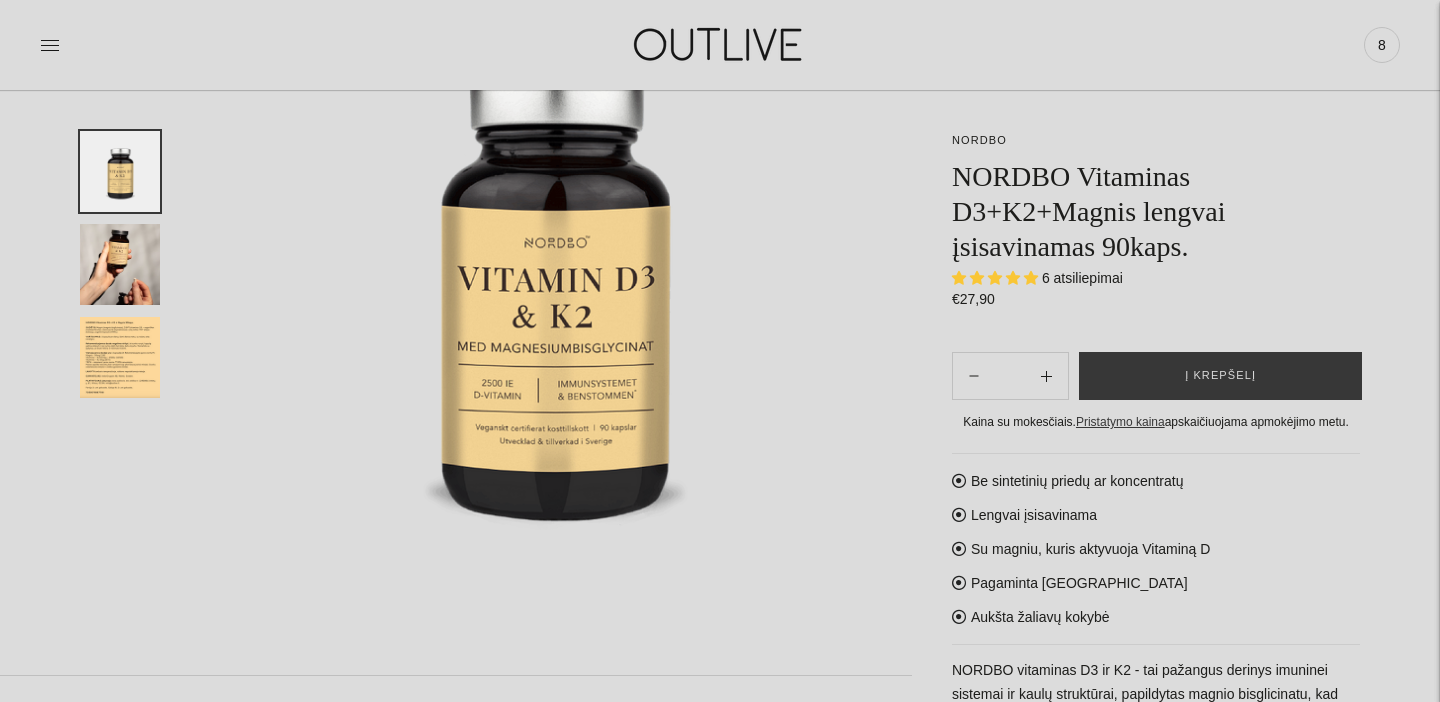 scroll, scrollTop: 390, scrollLeft: 0, axis: vertical 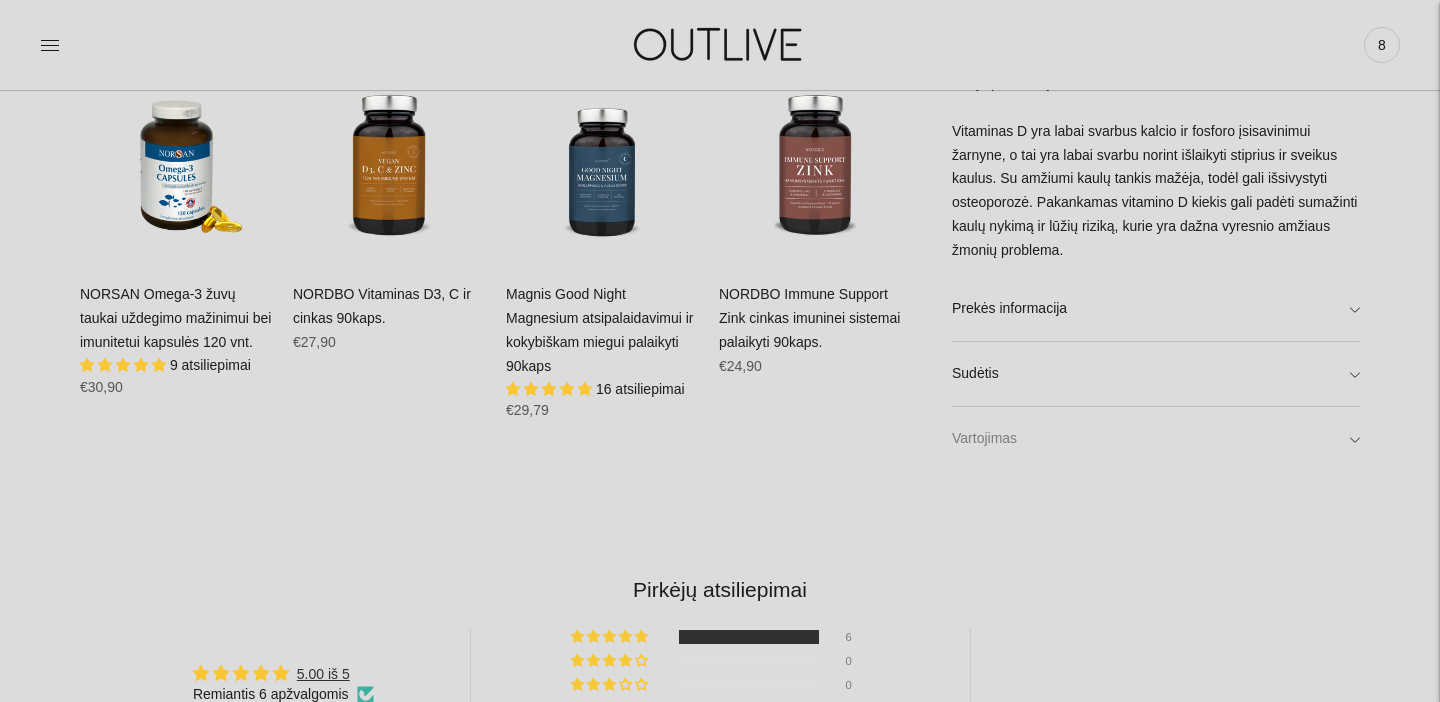 click on "Vartojimas" at bounding box center (1156, 439) 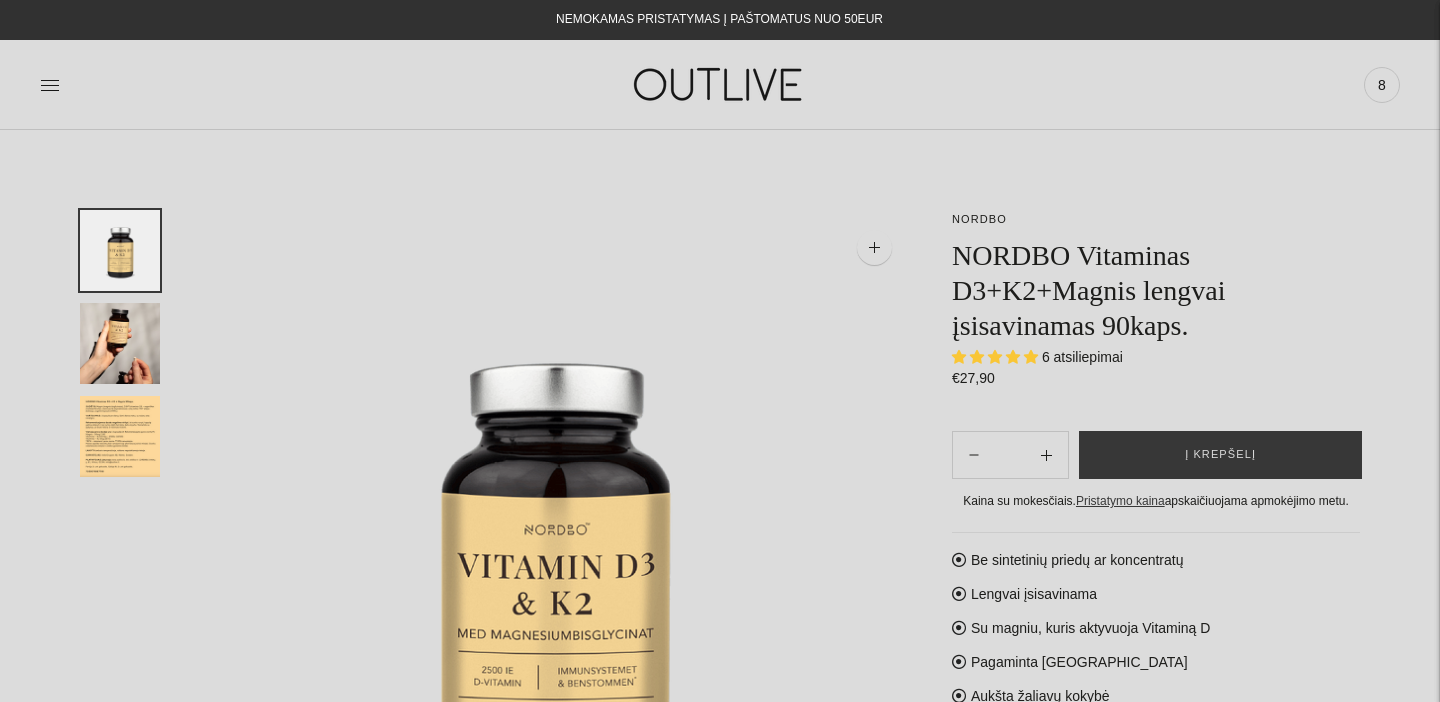 scroll, scrollTop: 0, scrollLeft: 0, axis: both 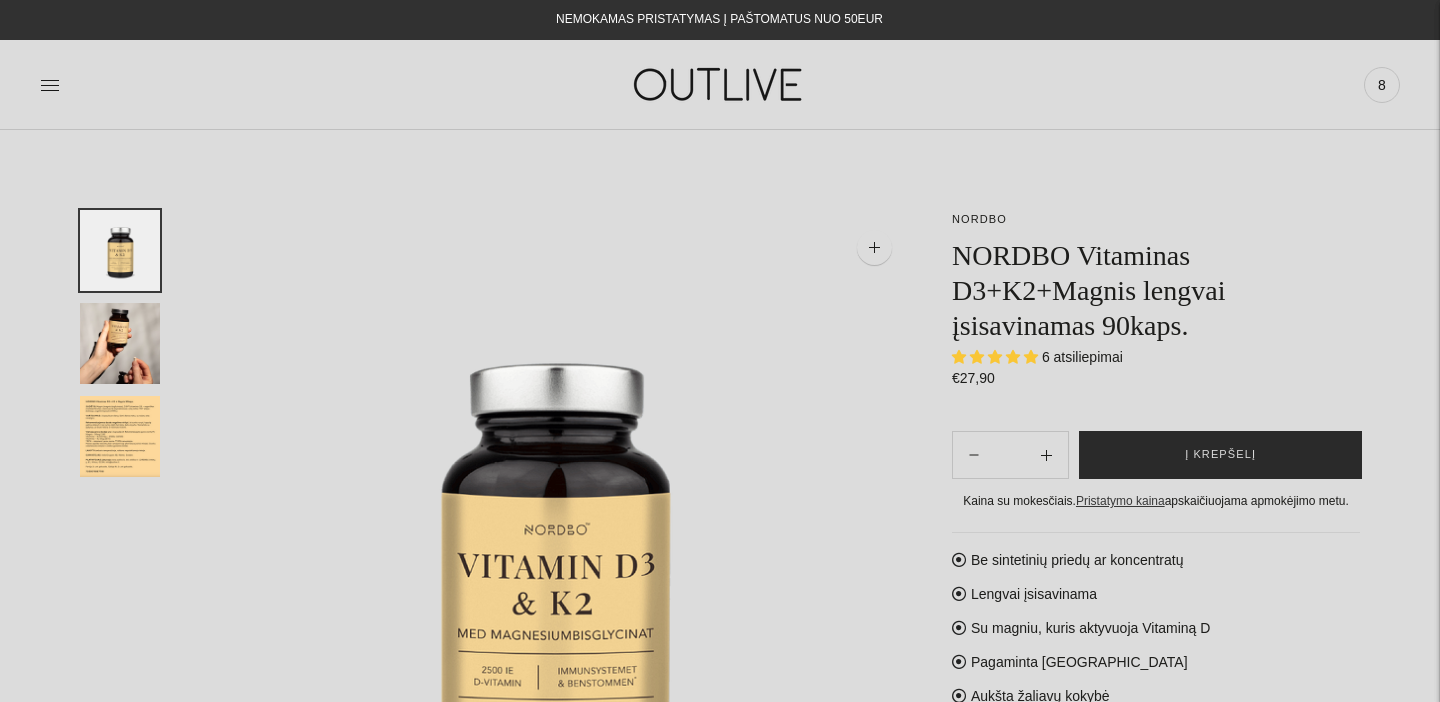 click on "Į krepšelį" at bounding box center (1220, 455) 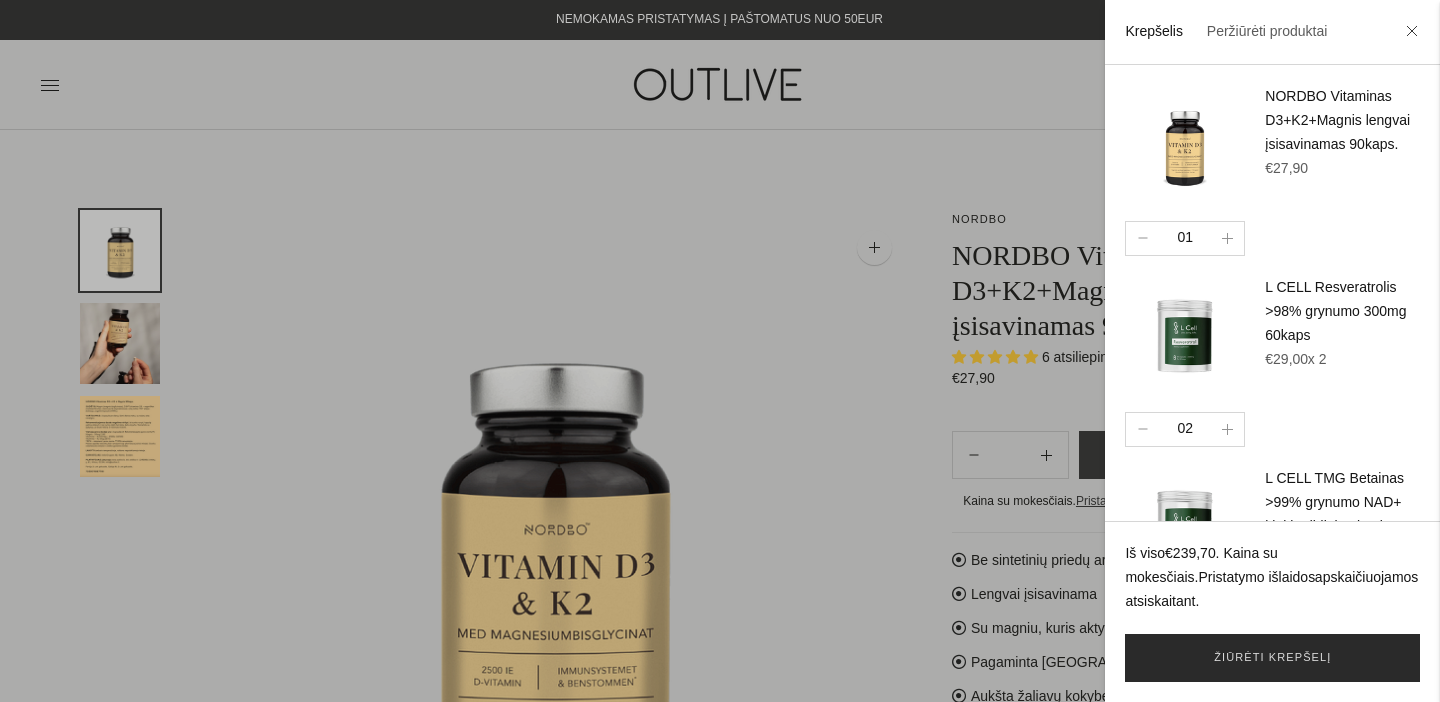 click on "Žiūrėti krepšelį" at bounding box center [1272, 658] 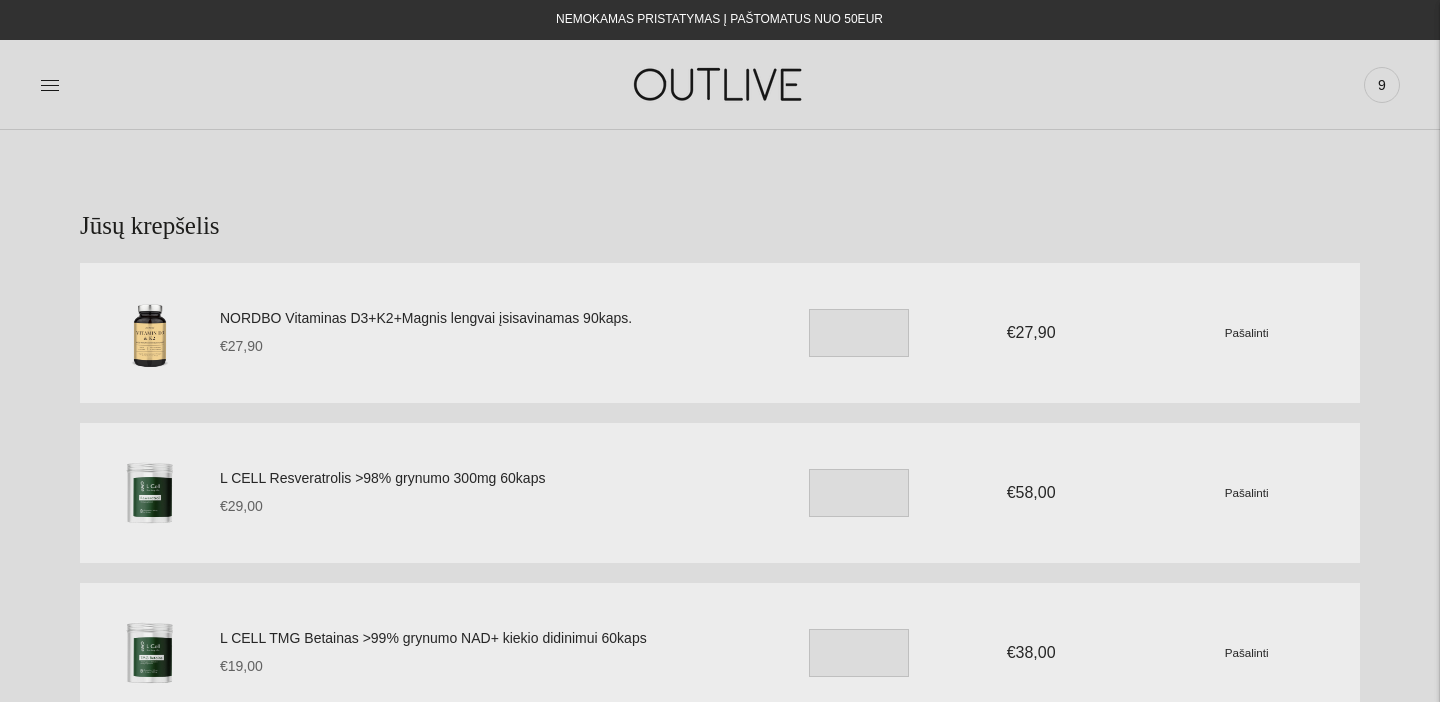 scroll, scrollTop: 0, scrollLeft: 0, axis: both 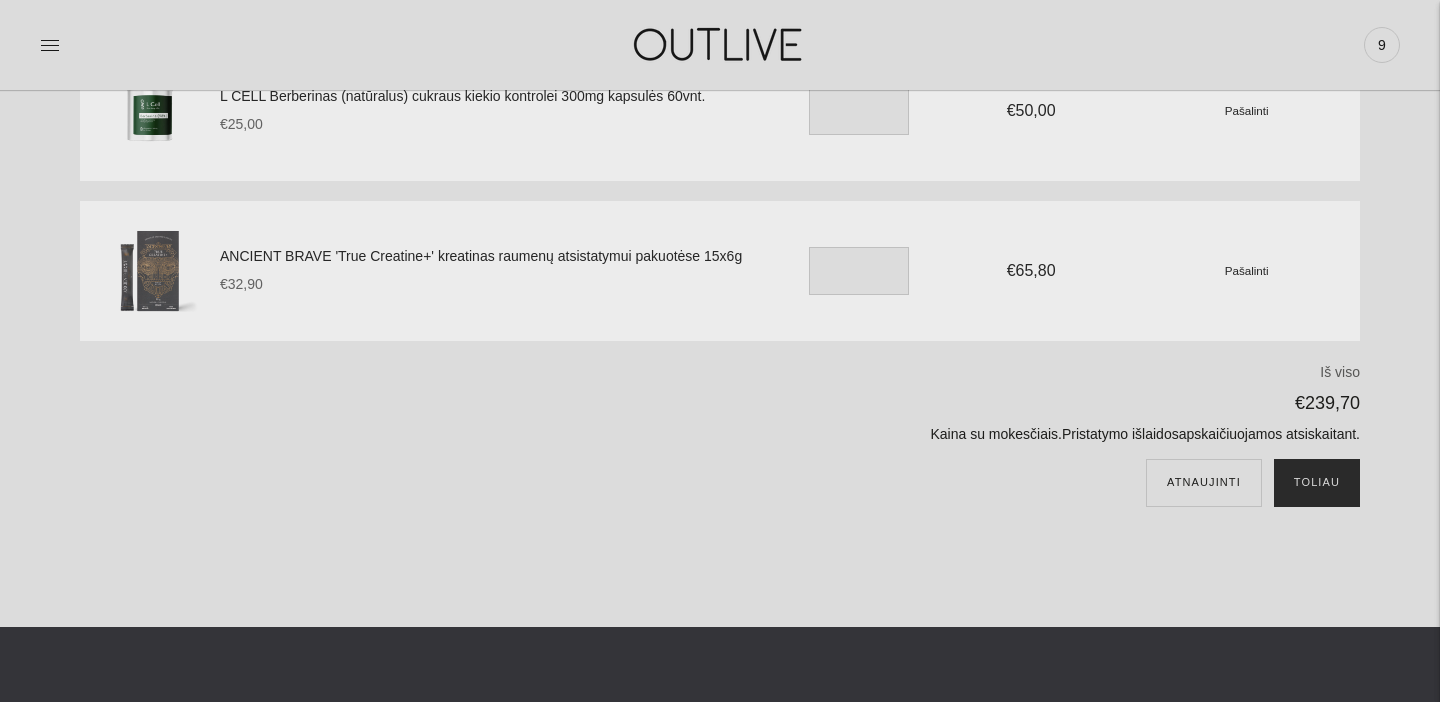 click on "Toliau" at bounding box center [1317, 483] 